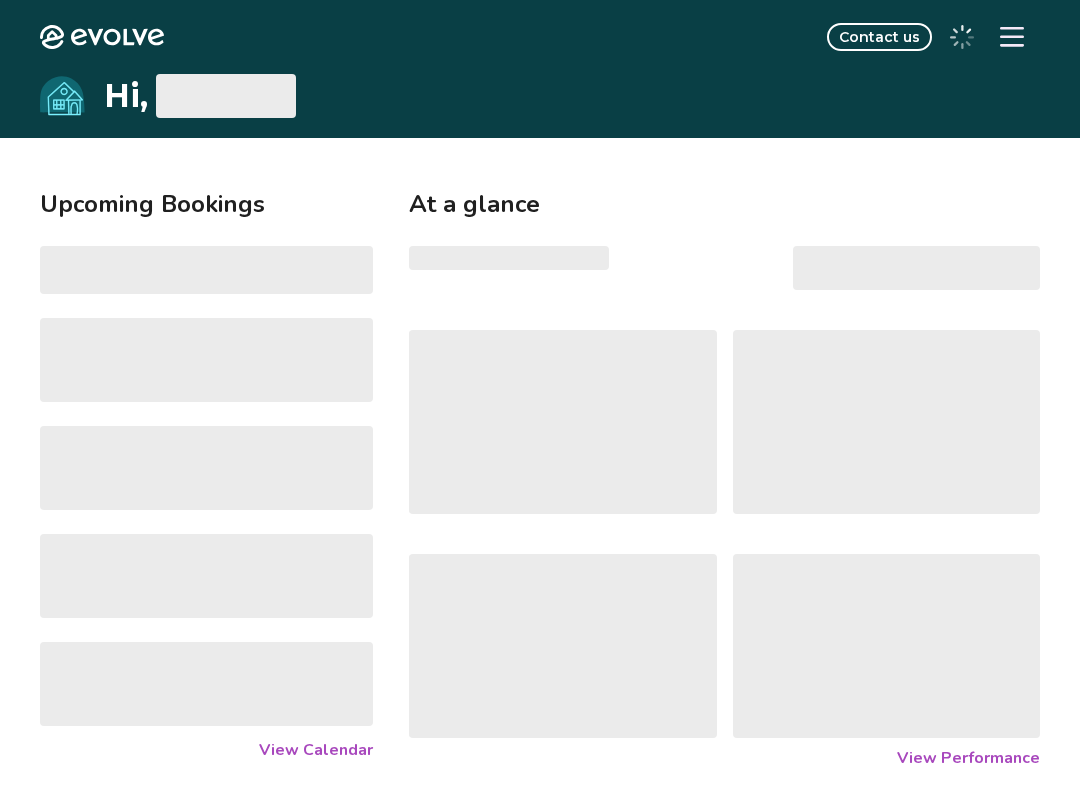 scroll, scrollTop: 0, scrollLeft: 0, axis: both 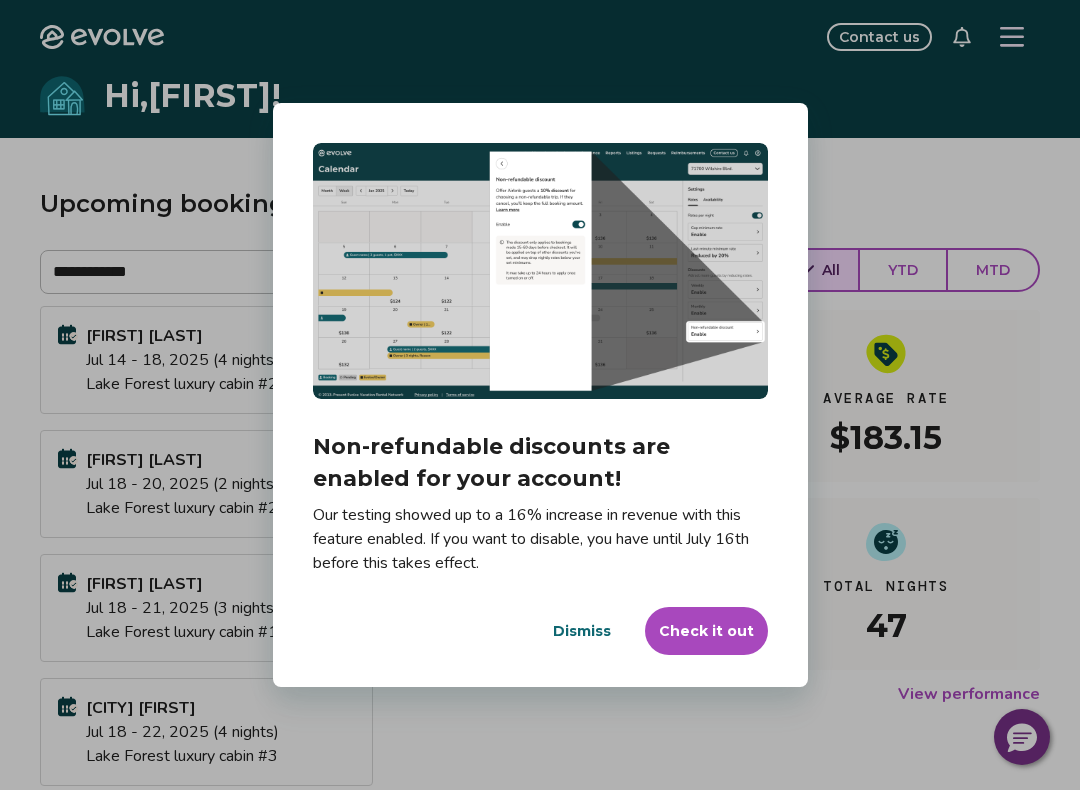 click on "Dismiss" at bounding box center [582, 631] 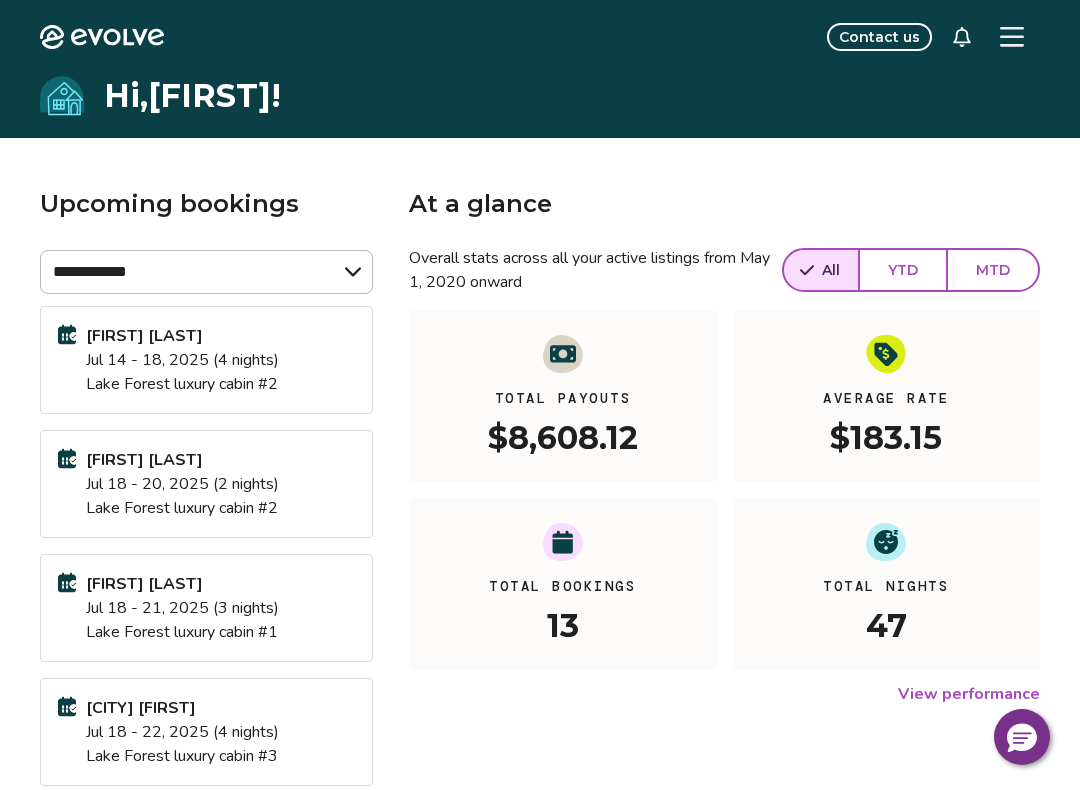 click 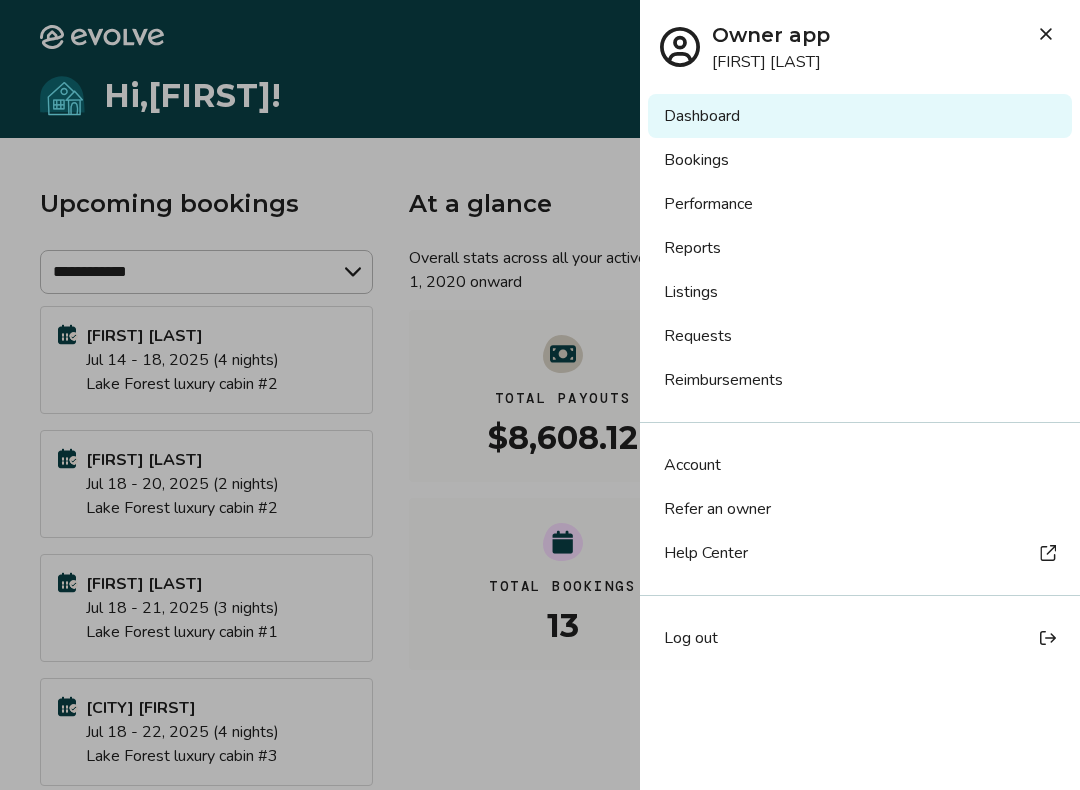 click on "Bookings" at bounding box center [860, 160] 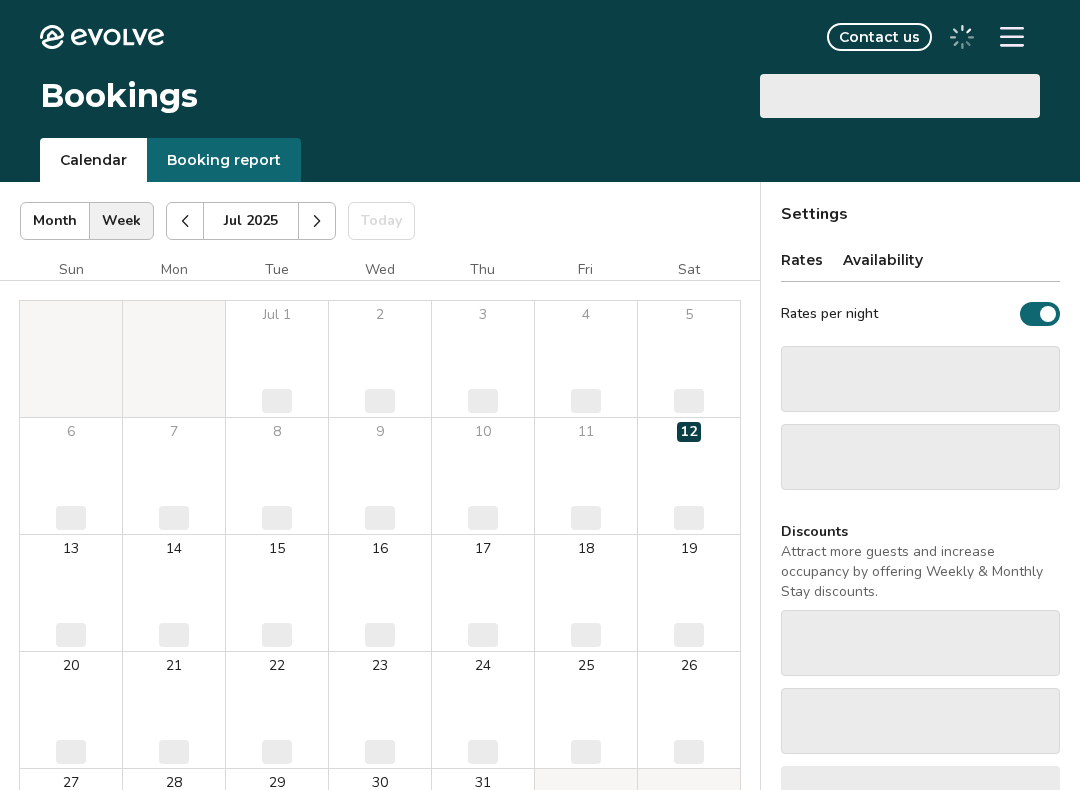 scroll, scrollTop: 0, scrollLeft: 0, axis: both 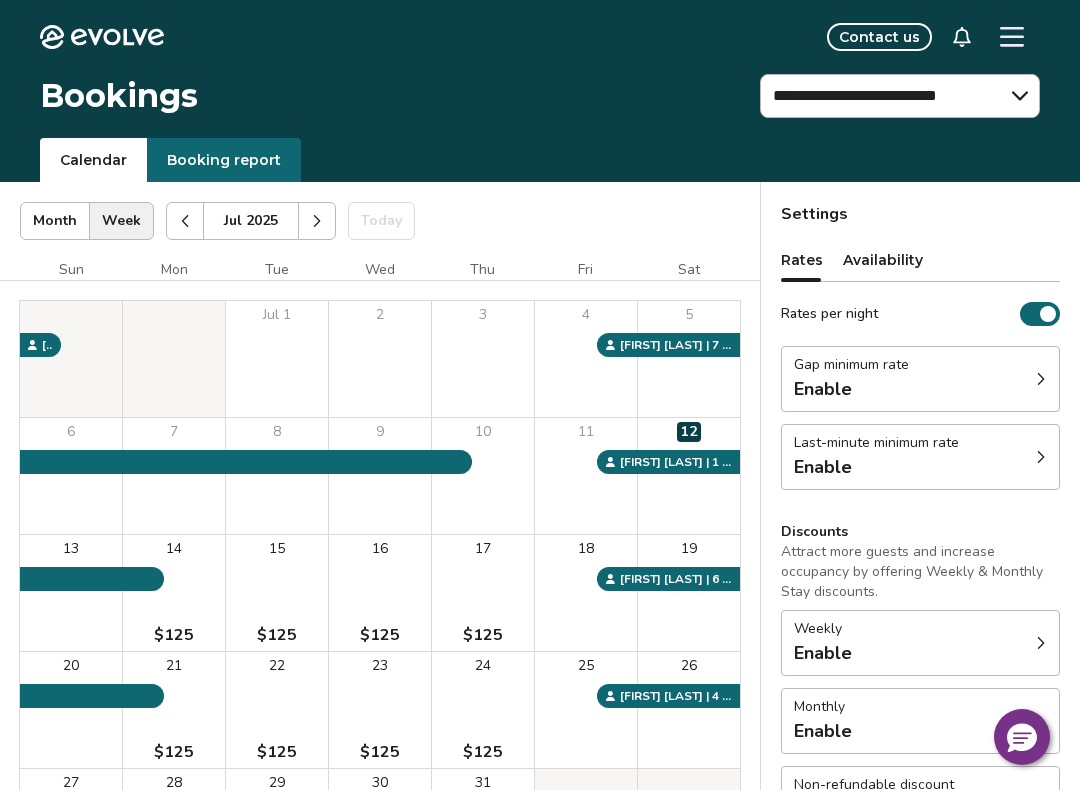 click on "Booking report" at bounding box center [224, 160] 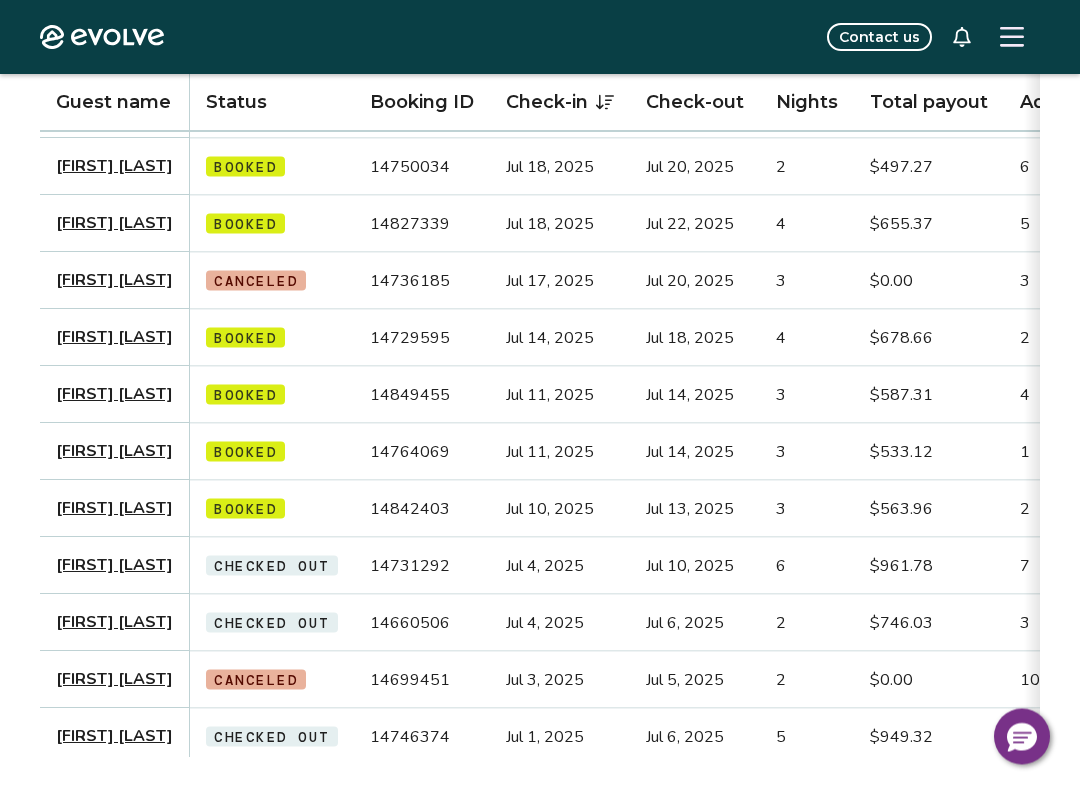 scroll, scrollTop: 743, scrollLeft: 0, axis: vertical 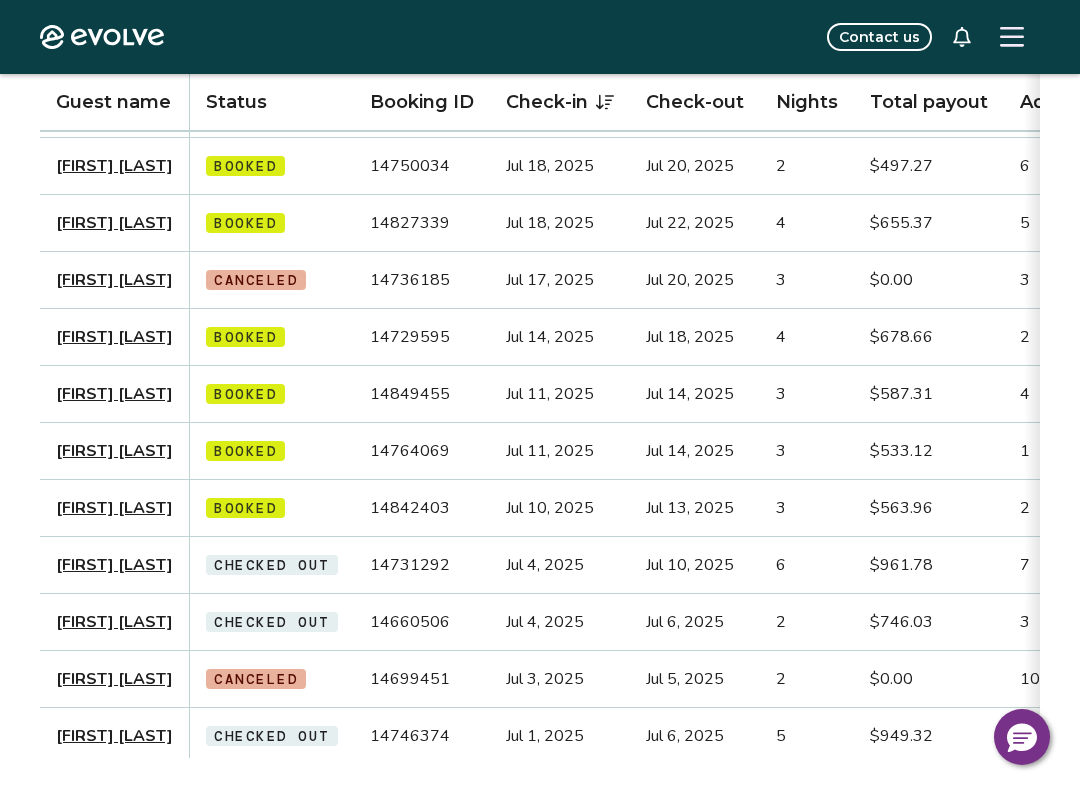 click on "[FIRST] [LAST]" at bounding box center [114, 451] 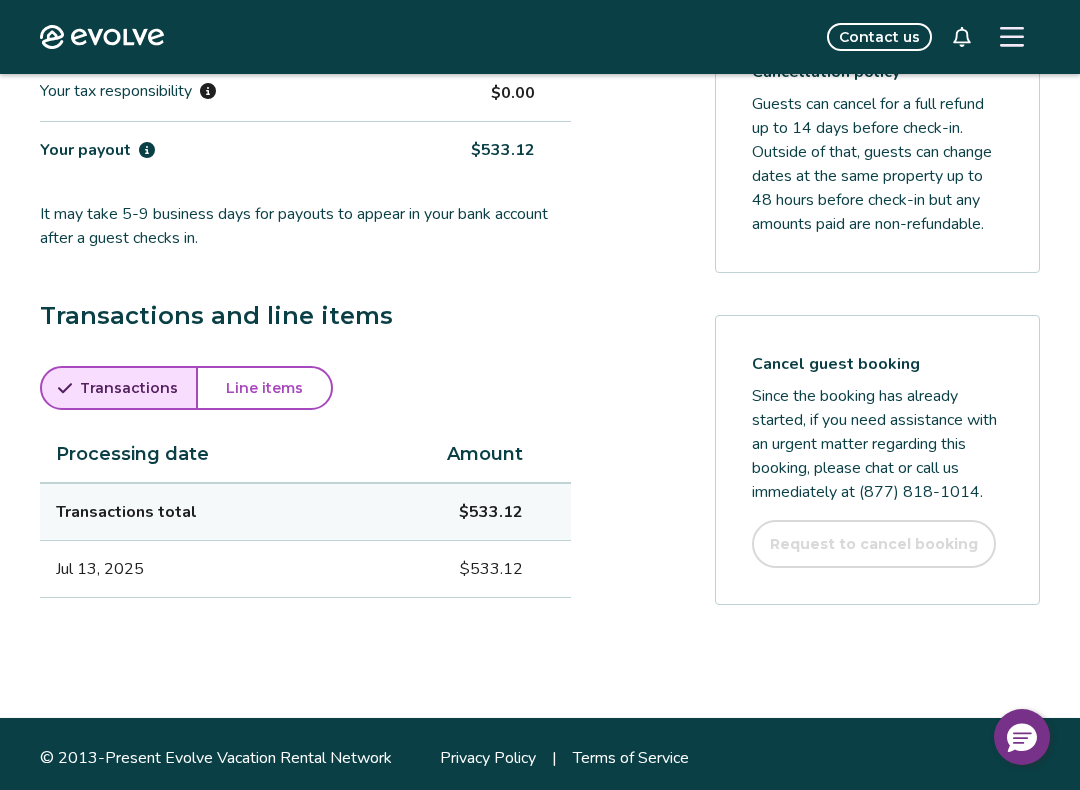 click on "Line items" at bounding box center (264, 388) 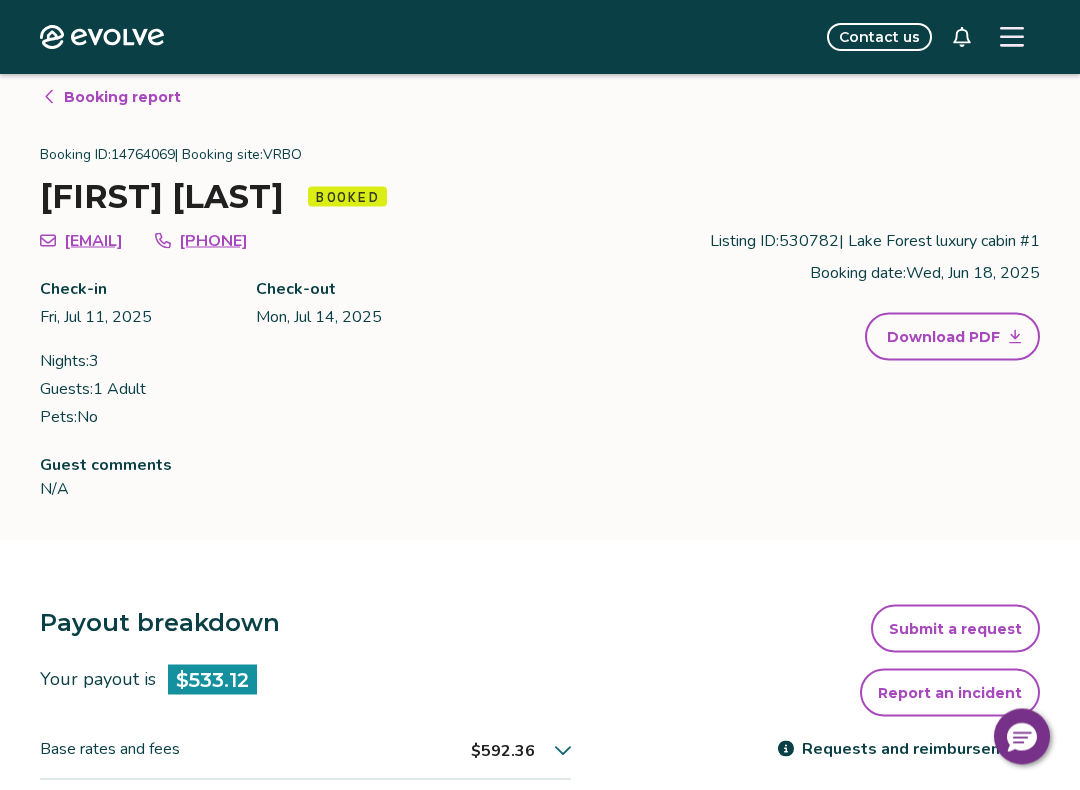 scroll, scrollTop: 0, scrollLeft: 0, axis: both 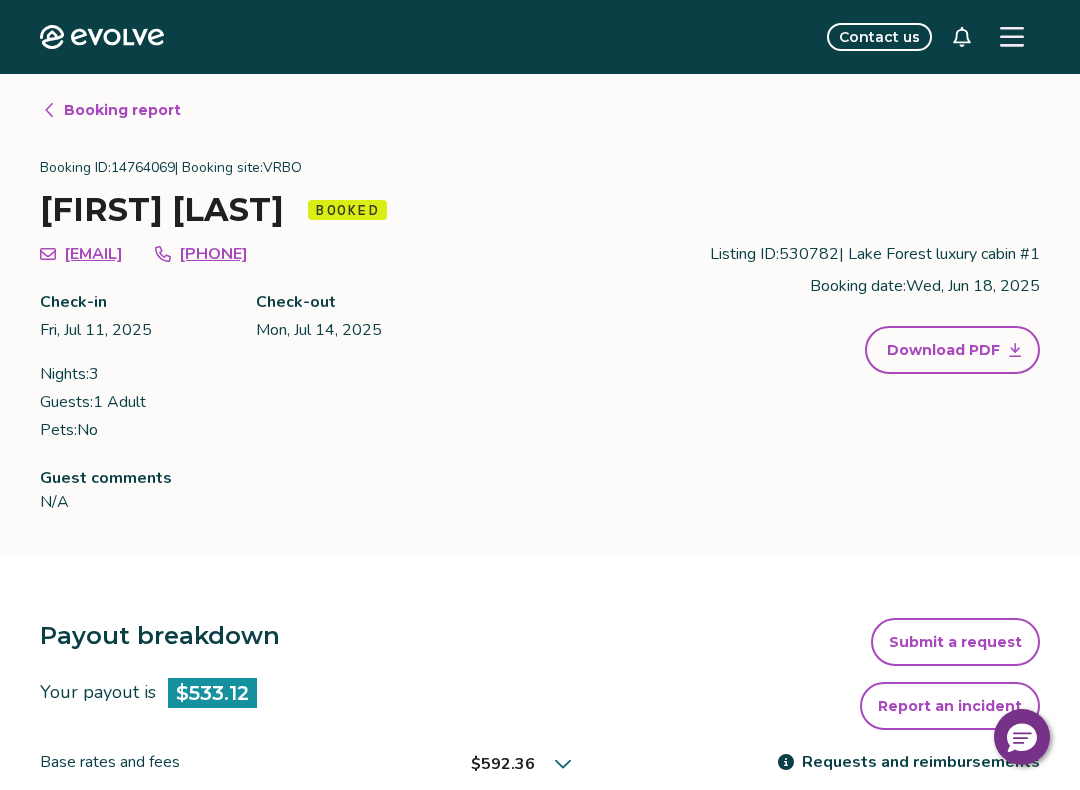 click on "Booking report" at bounding box center [122, 110] 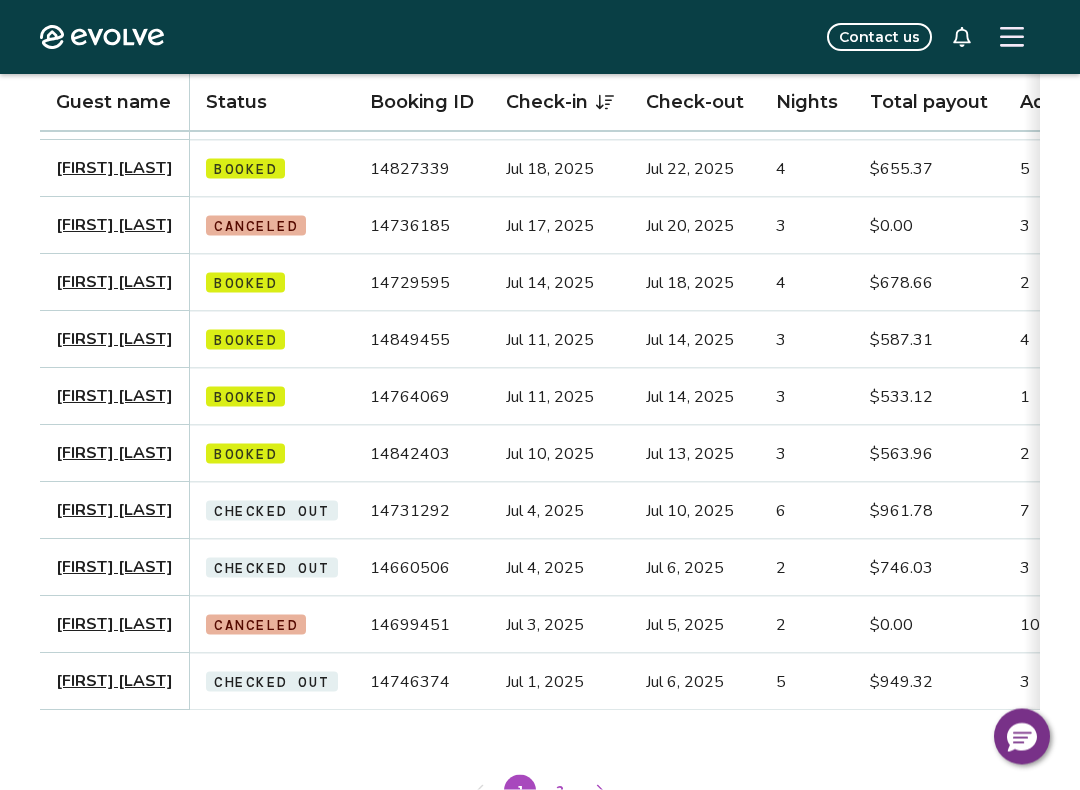 scroll, scrollTop: 798, scrollLeft: 0, axis: vertical 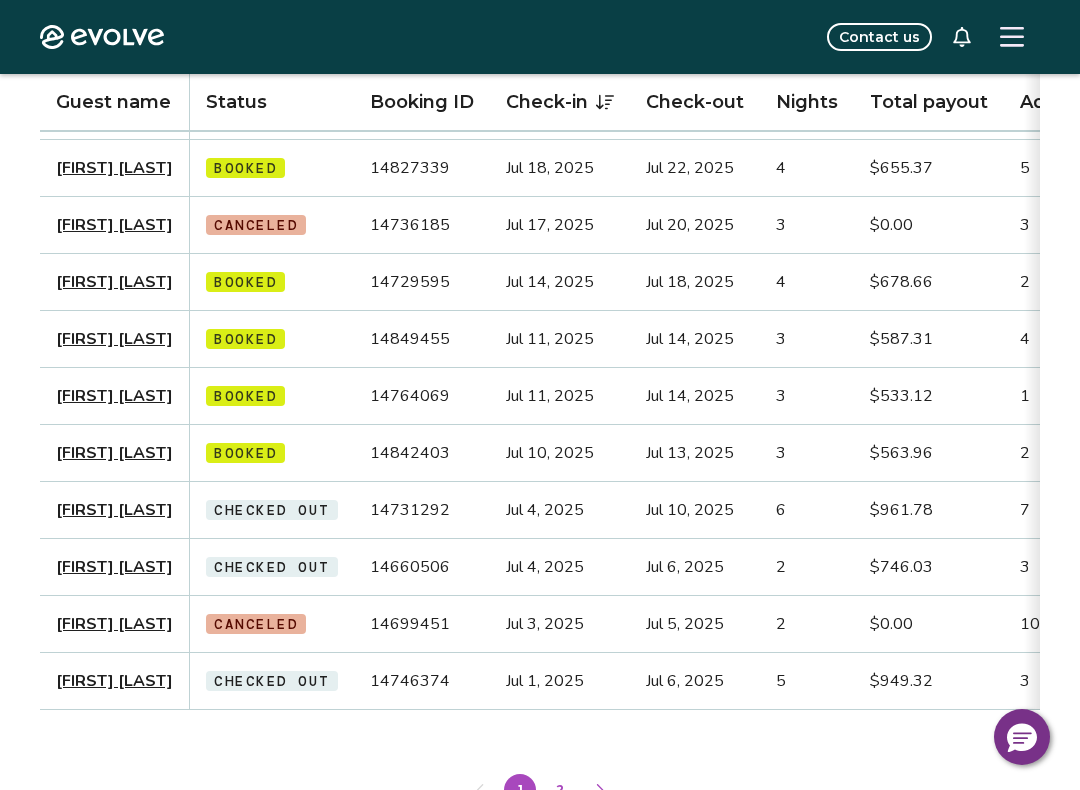 click on "[FIRST] [LAST]" at bounding box center (114, 339) 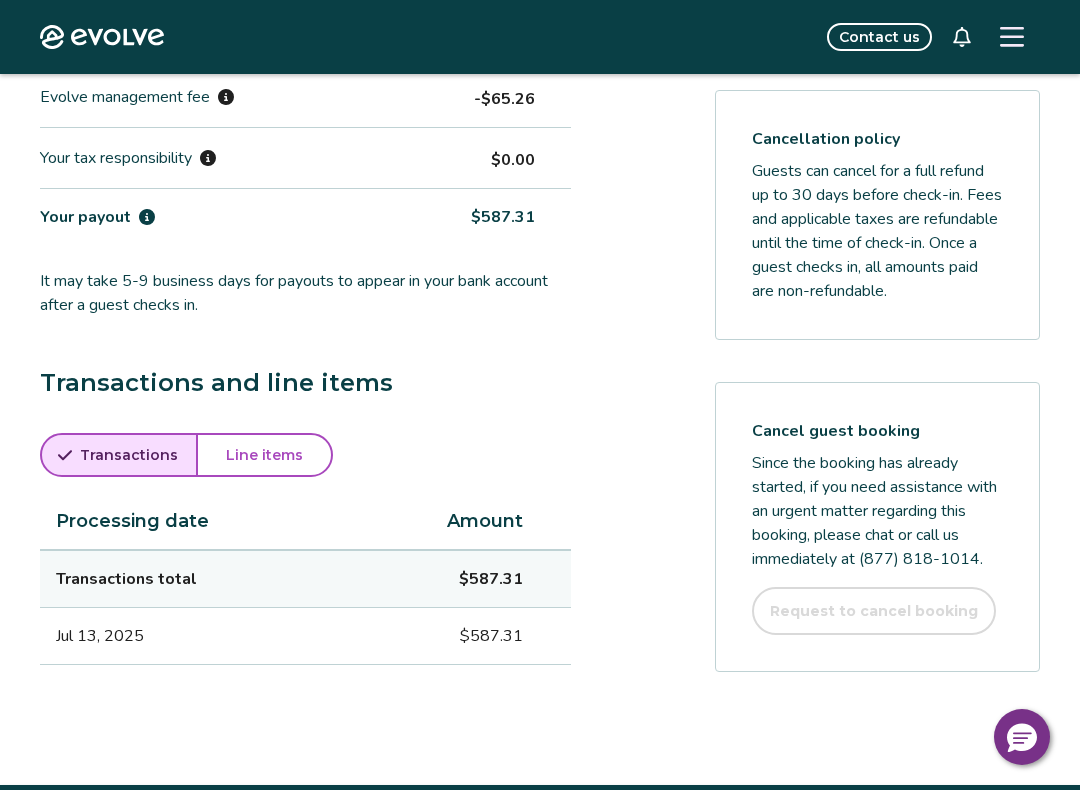 scroll, scrollTop: 801, scrollLeft: 0, axis: vertical 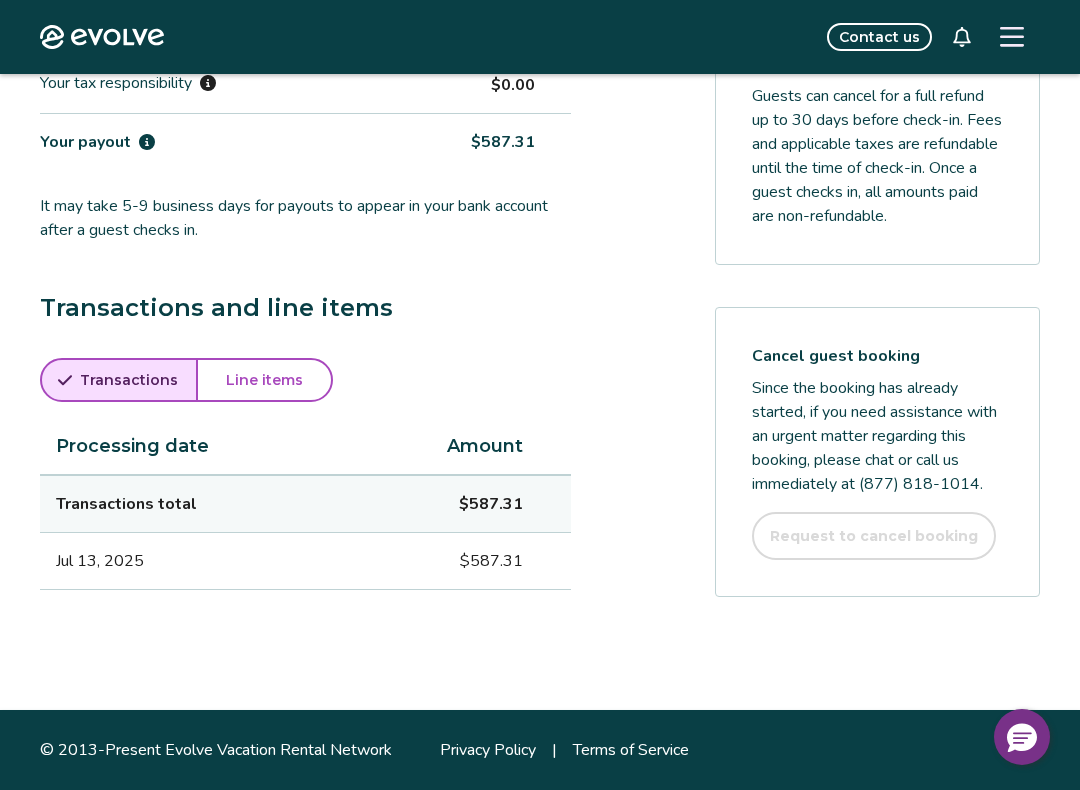 click on "Line items" at bounding box center [264, 380] 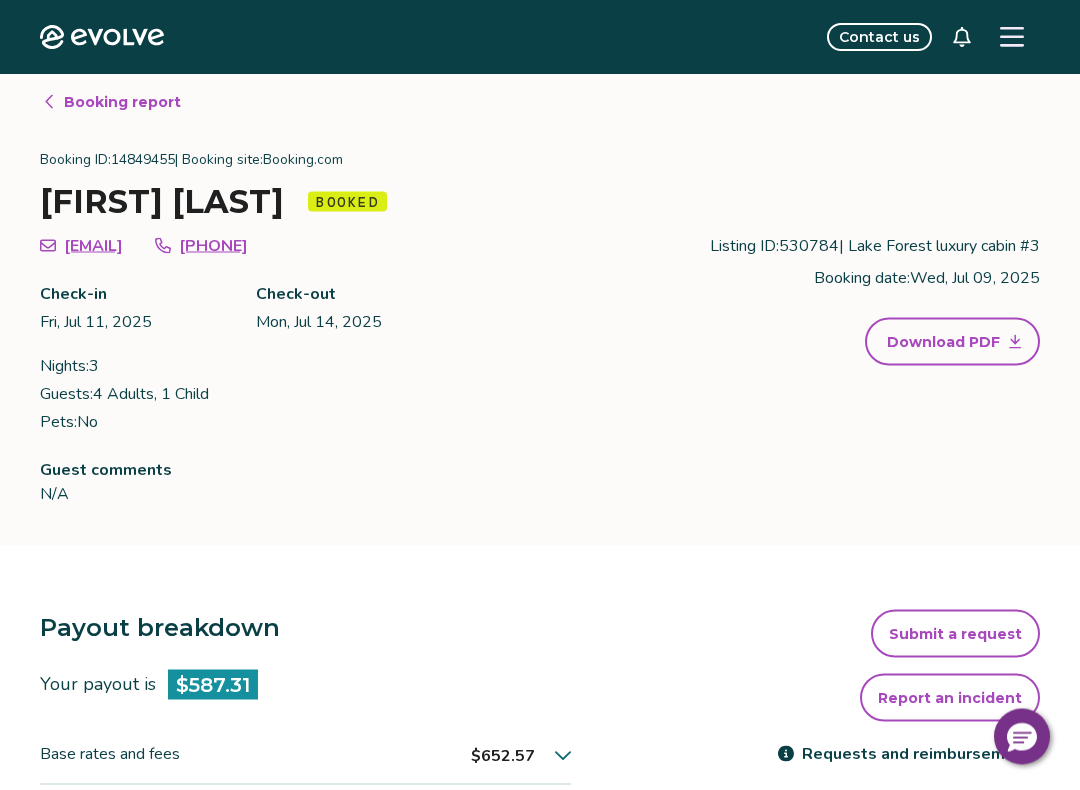 scroll, scrollTop: 0, scrollLeft: 0, axis: both 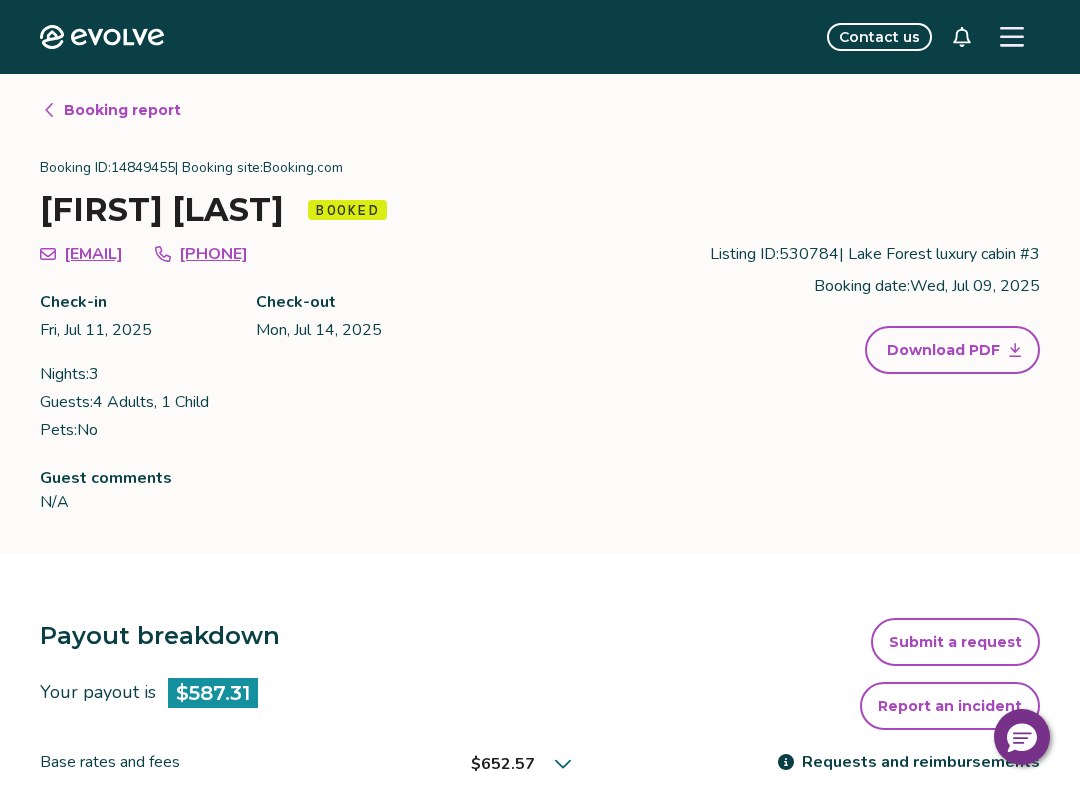 click on "Booking report" at bounding box center (122, 110) 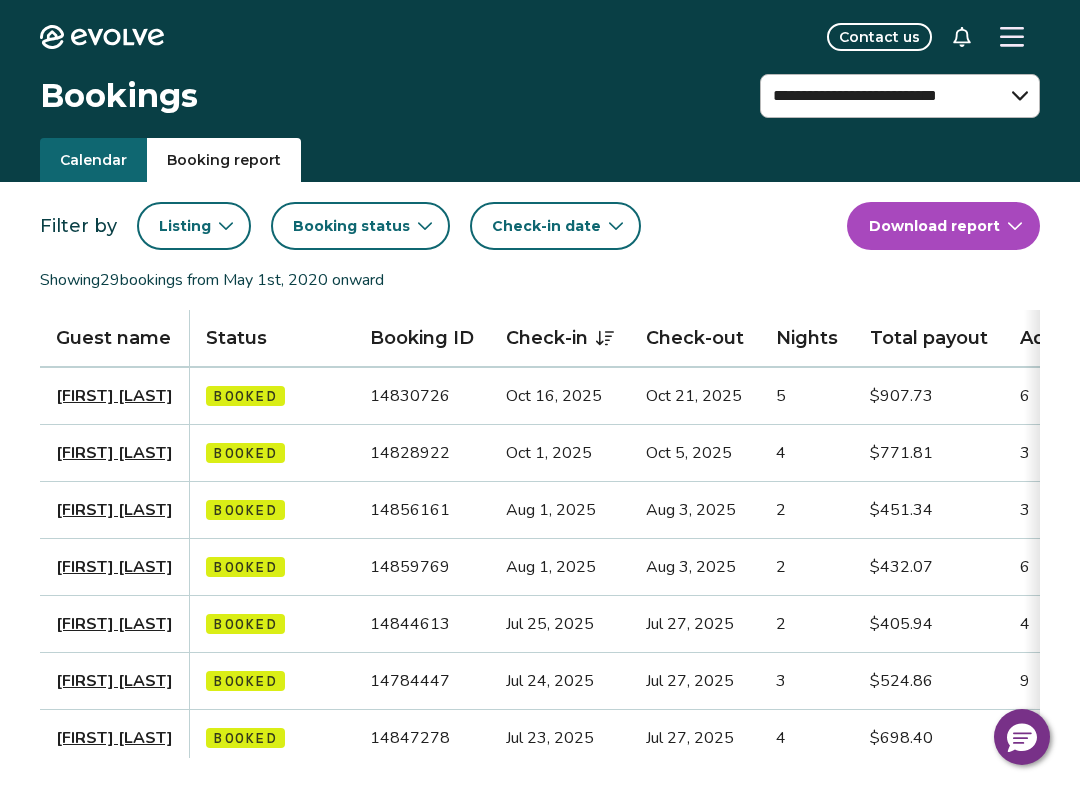 click at bounding box center [1012, 37] 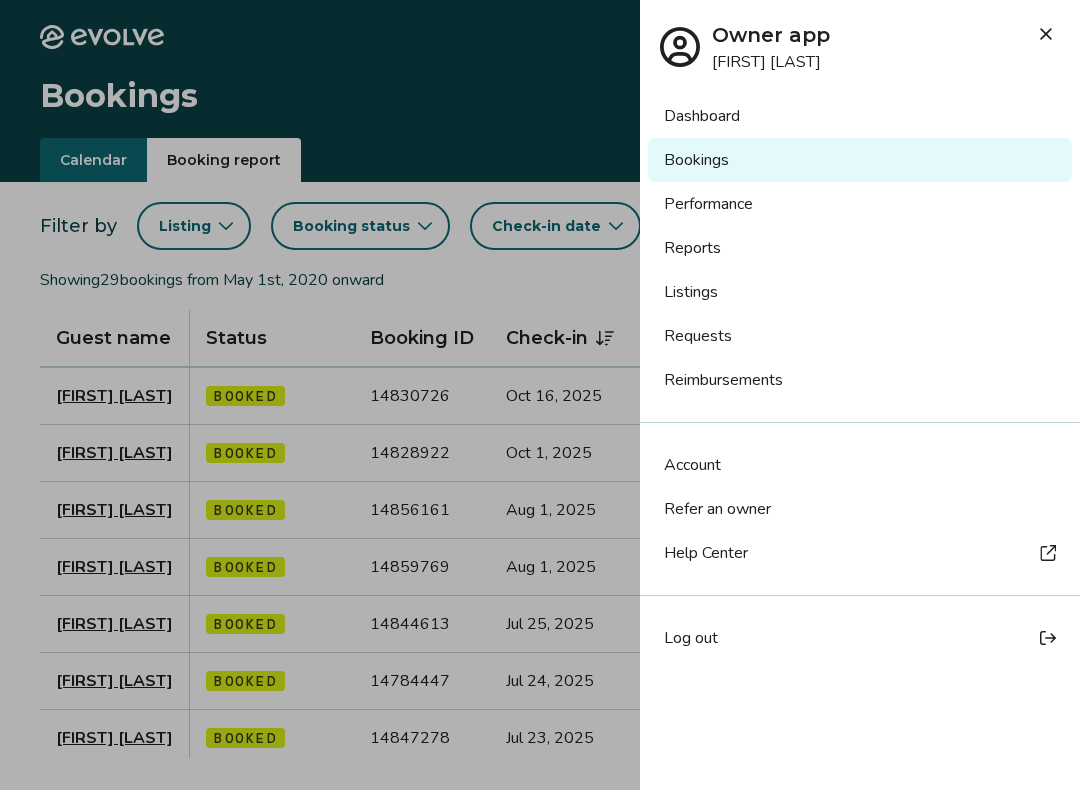 click on "Log out" at bounding box center (691, 638) 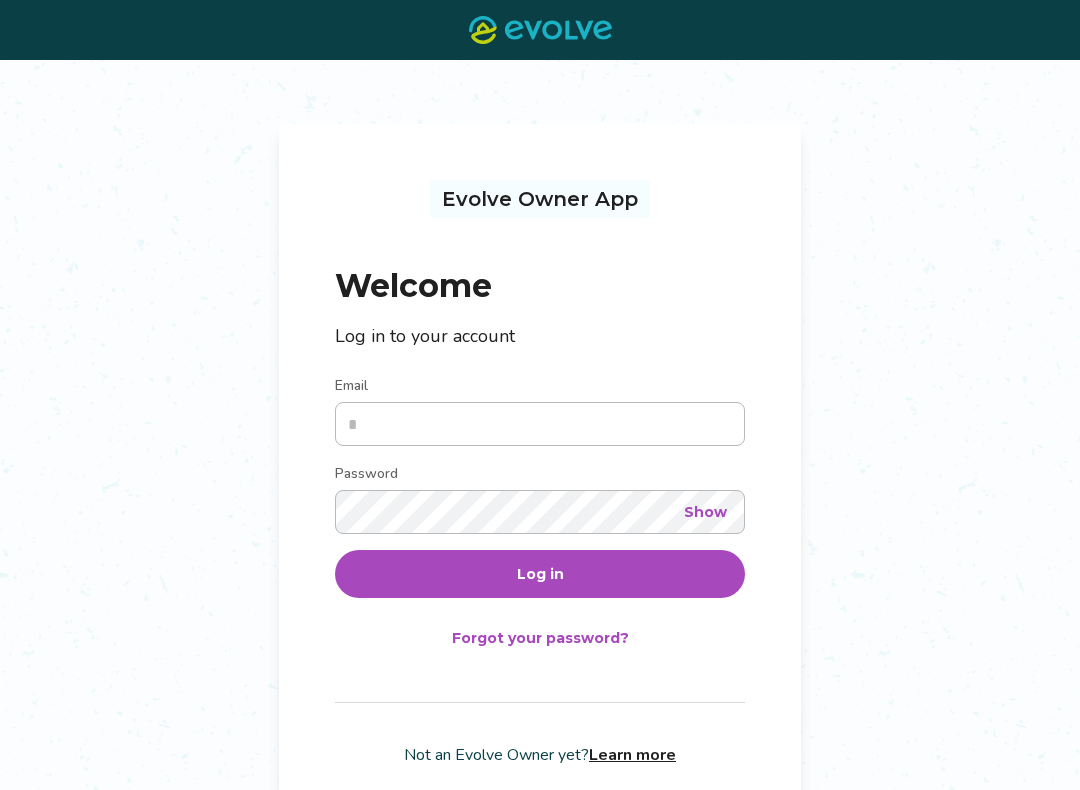 scroll, scrollTop: 0, scrollLeft: 0, axis: both 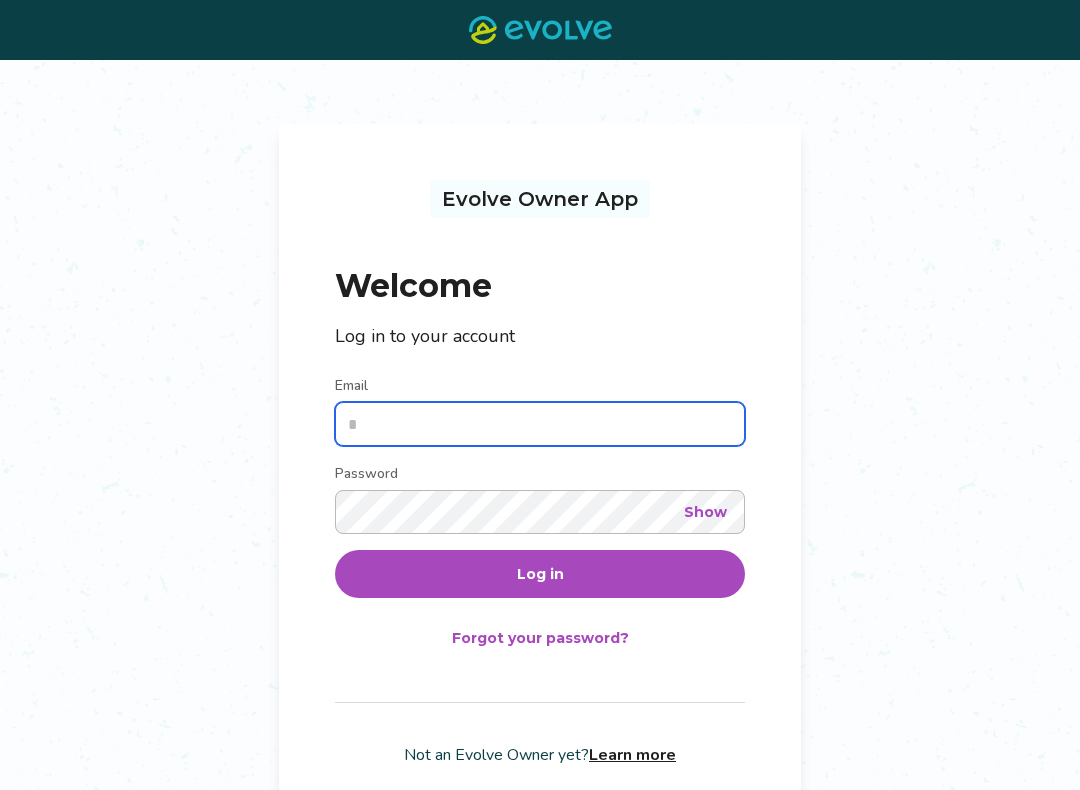 click on "Email" at bounding box center (540, 424) 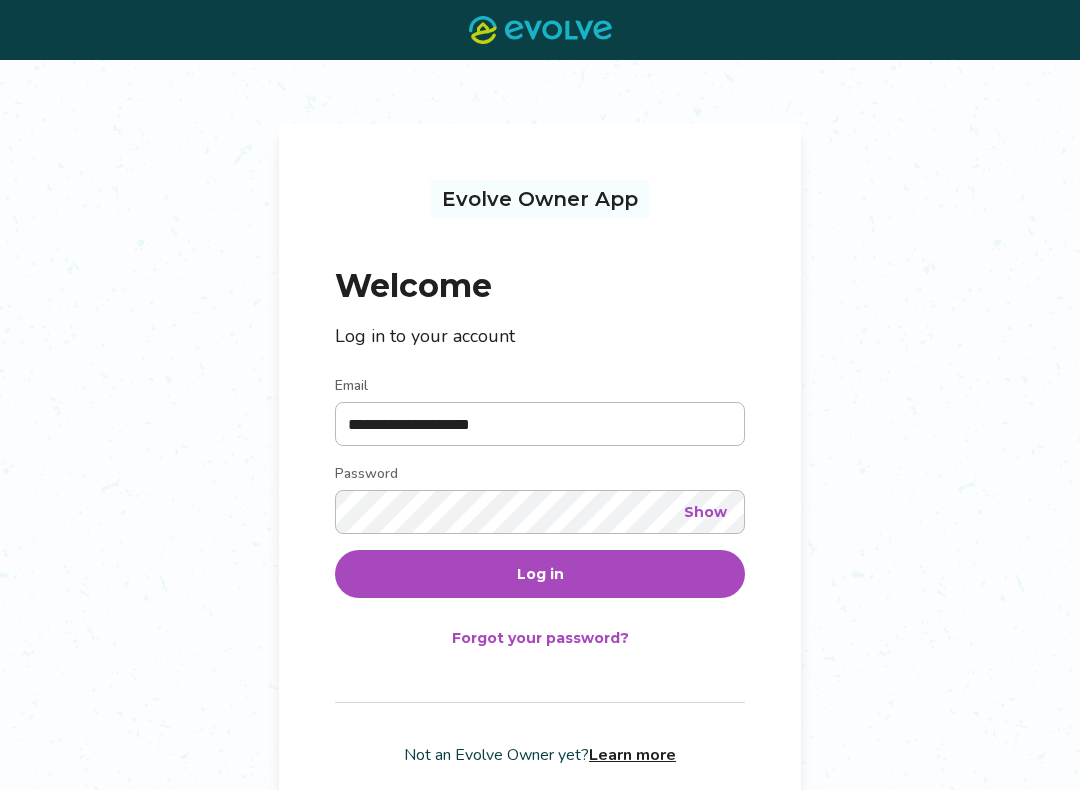 click on "Log in" at bounding box center [540, 574] 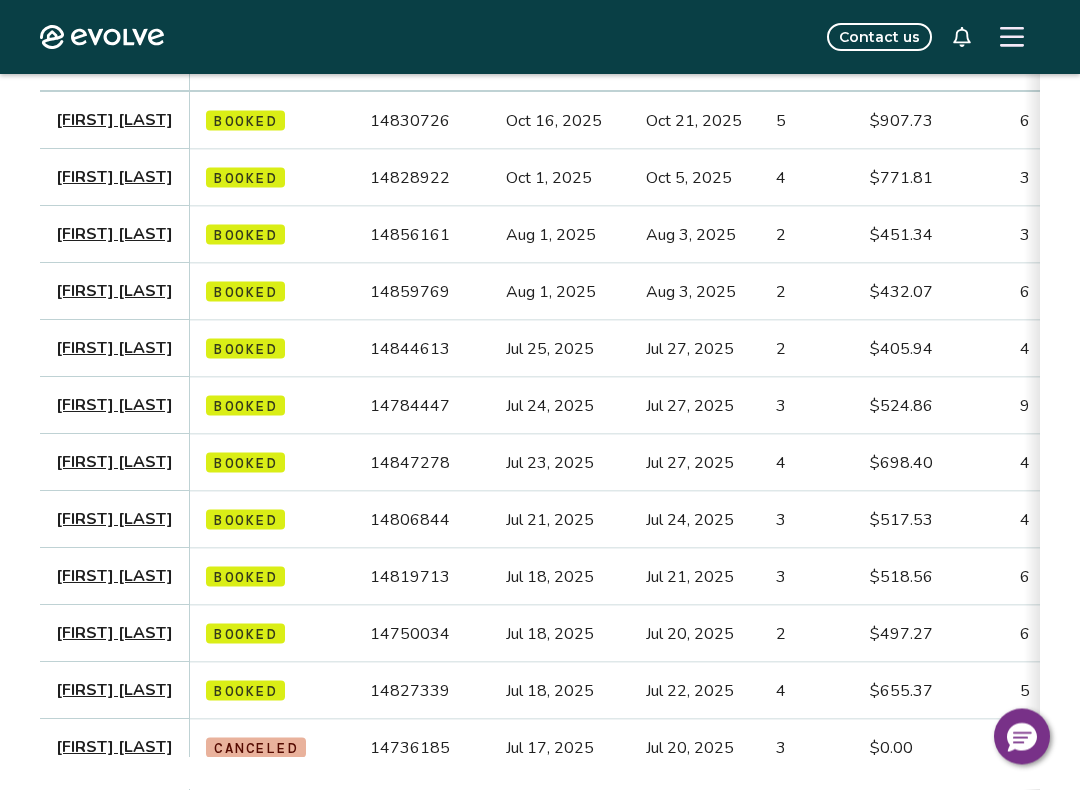 scroll, scrollTop: 0, scrollLeft: 0, axis: both 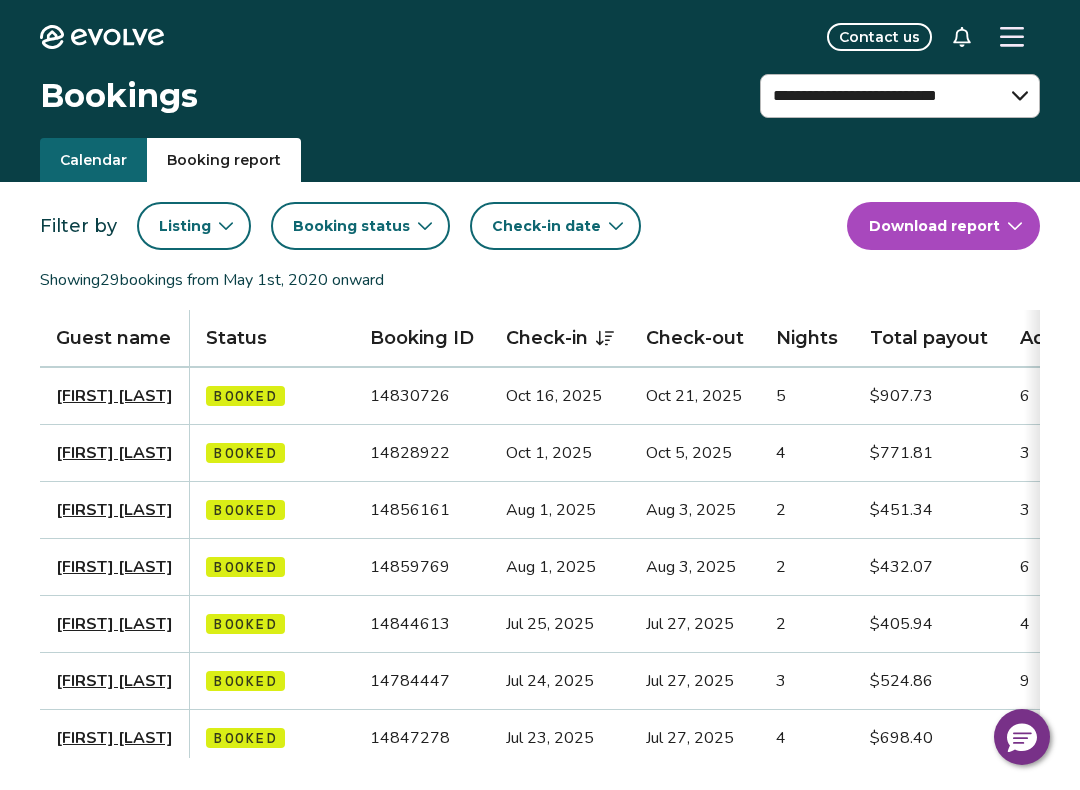 click 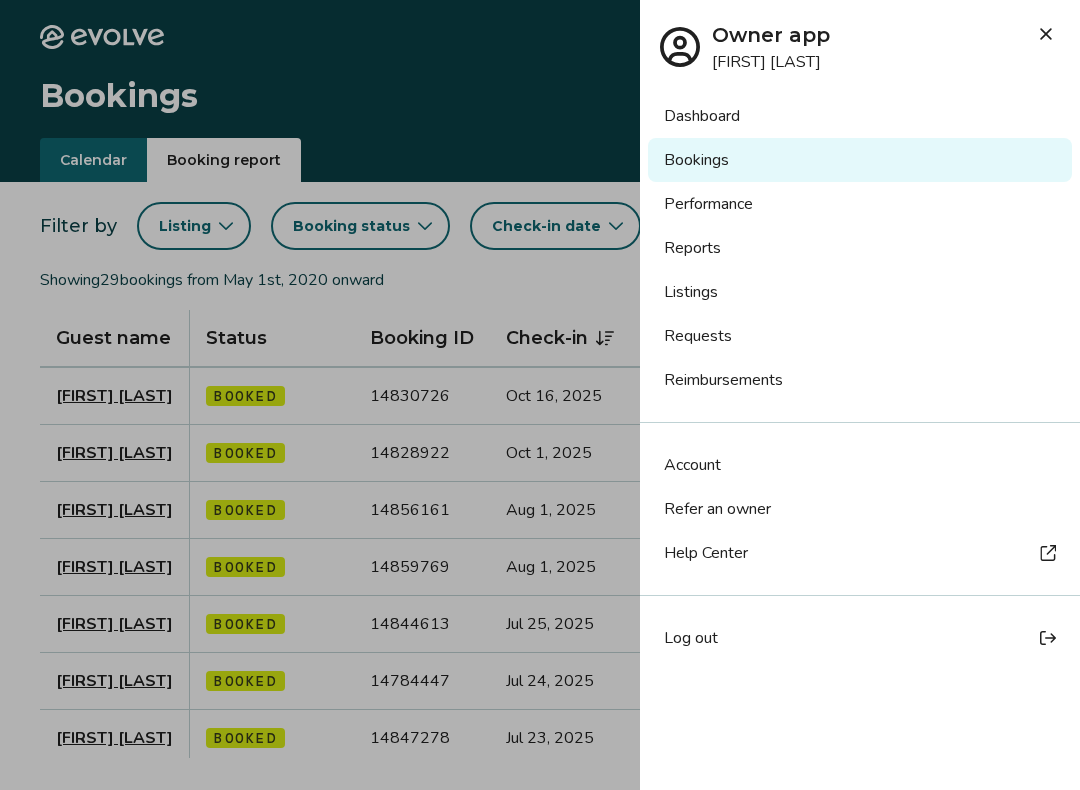 click on "Listings" at bounding box center [860, 292] 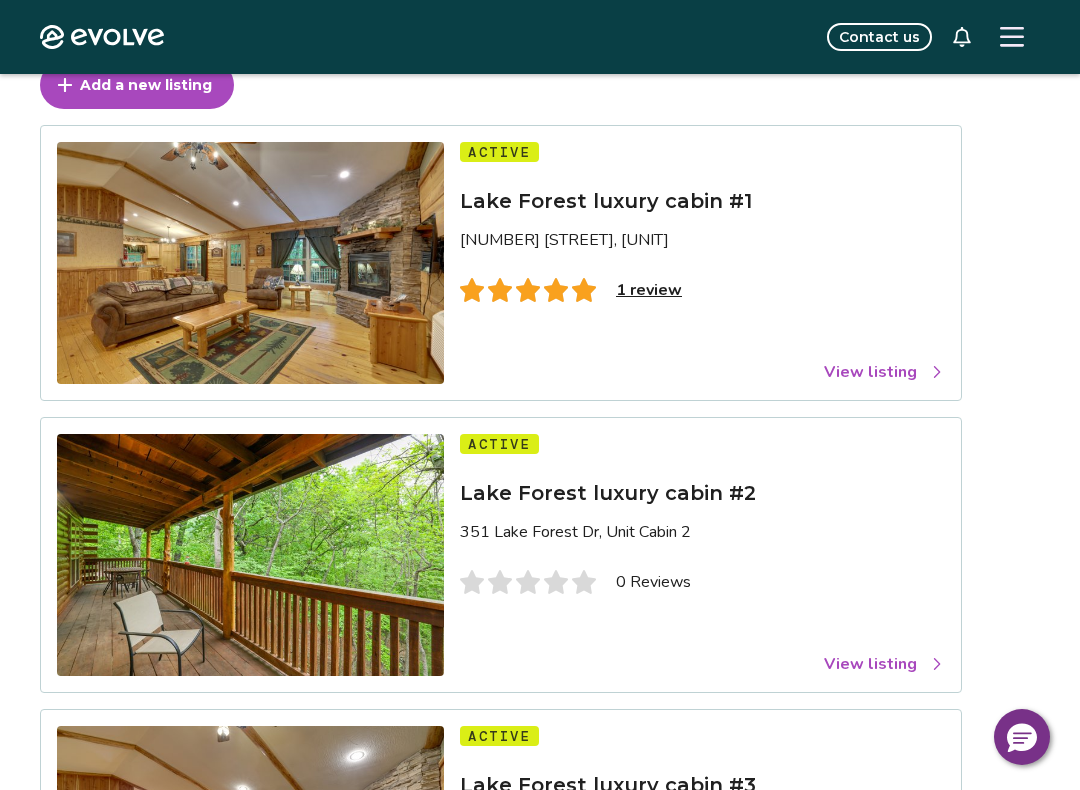 scroll, scrollTop: 152, scrollLeft: 0, axis: vertical 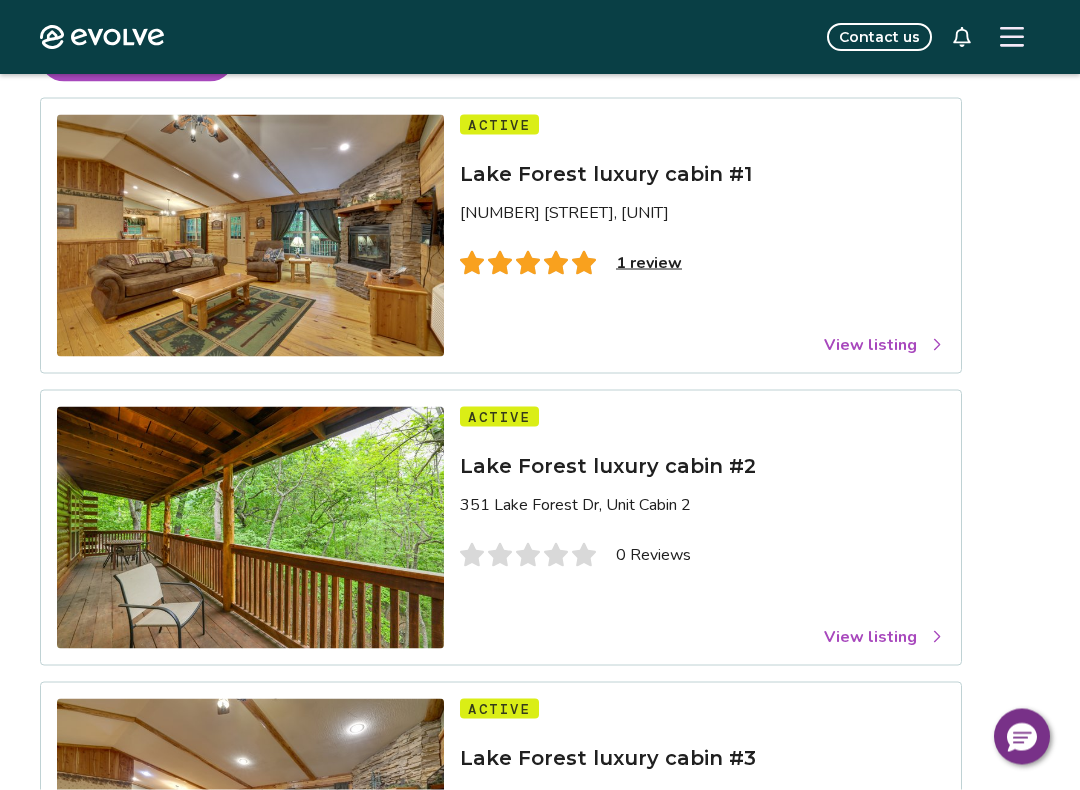 click on "View listing" at bounding box center (884, 637) 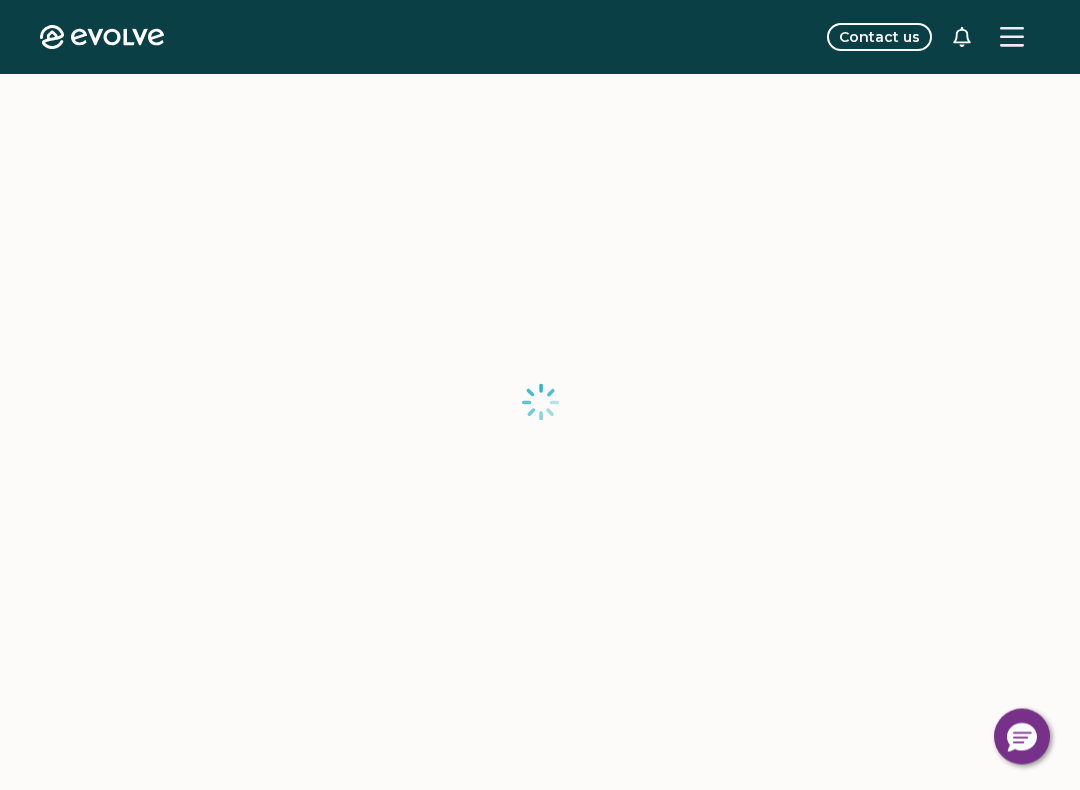 scroll, scrollTop: 0, scrollLeft: 0, axis: both 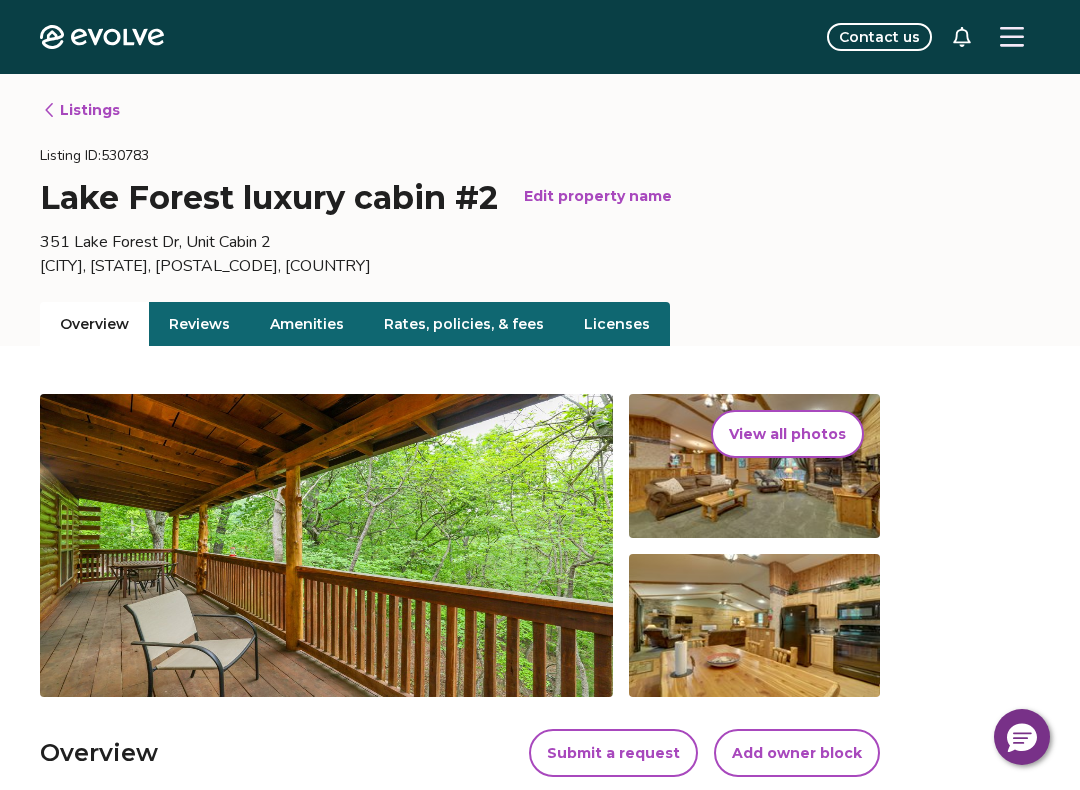 click on "Rates, policies, & fees" at bounding box center (464, 324) 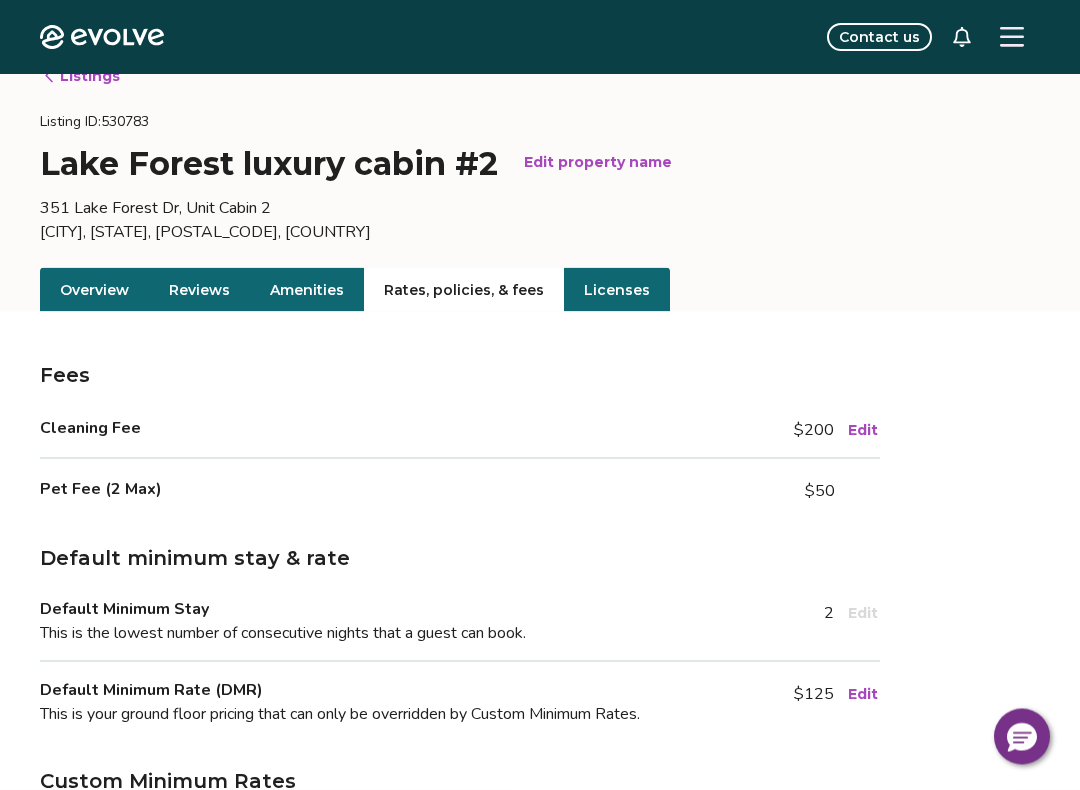 scroll, scrollTop: 46, scrollLeft: 0, axis: vertical 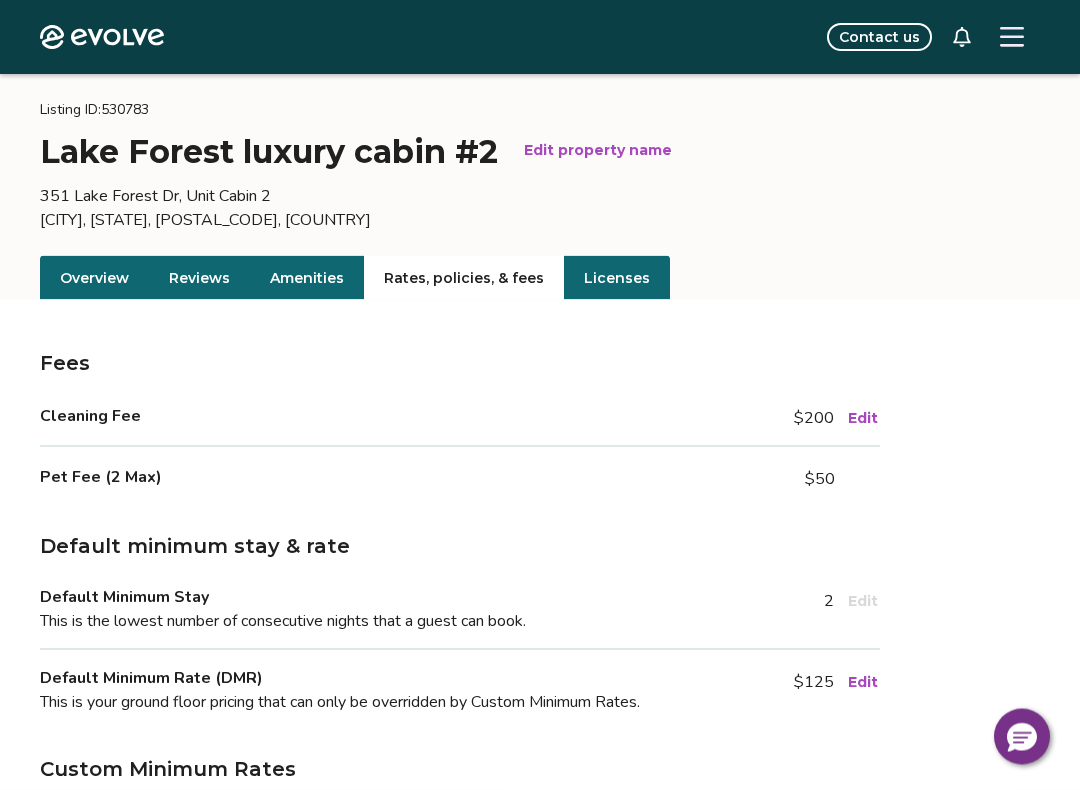 click on "Amenities" at bounding box center [307, 278] 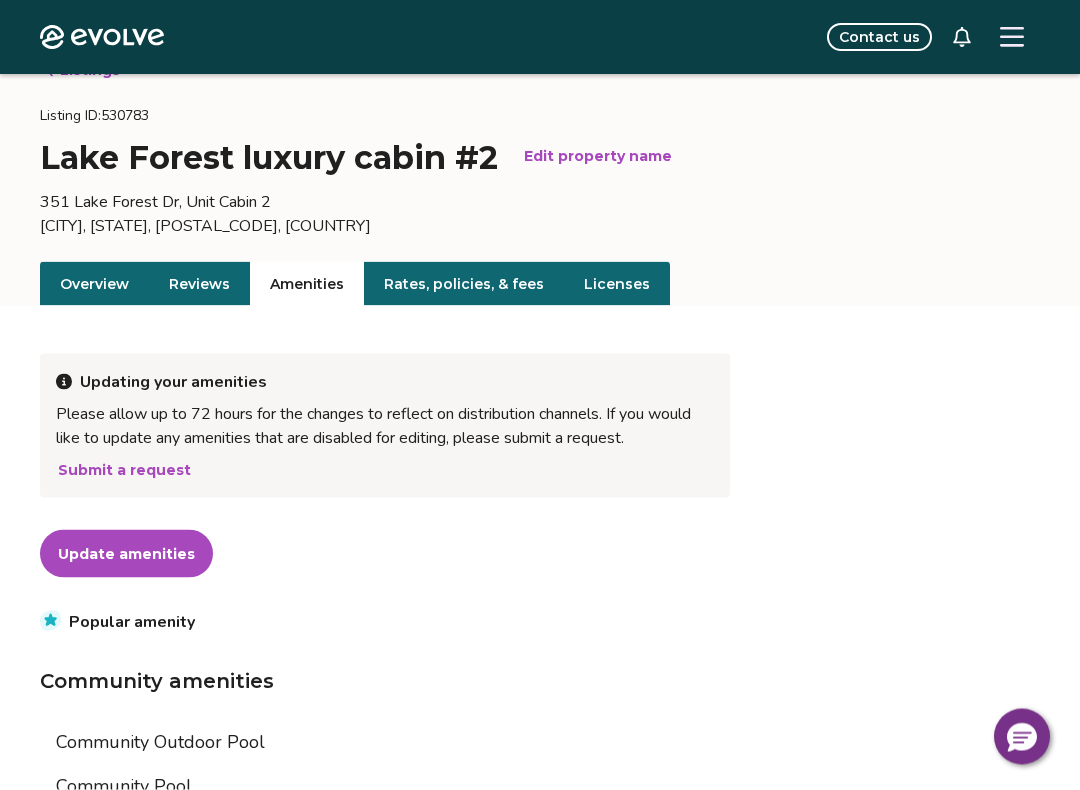 scroll, scrollTop: 0, scrollLeft: 0, axis: both 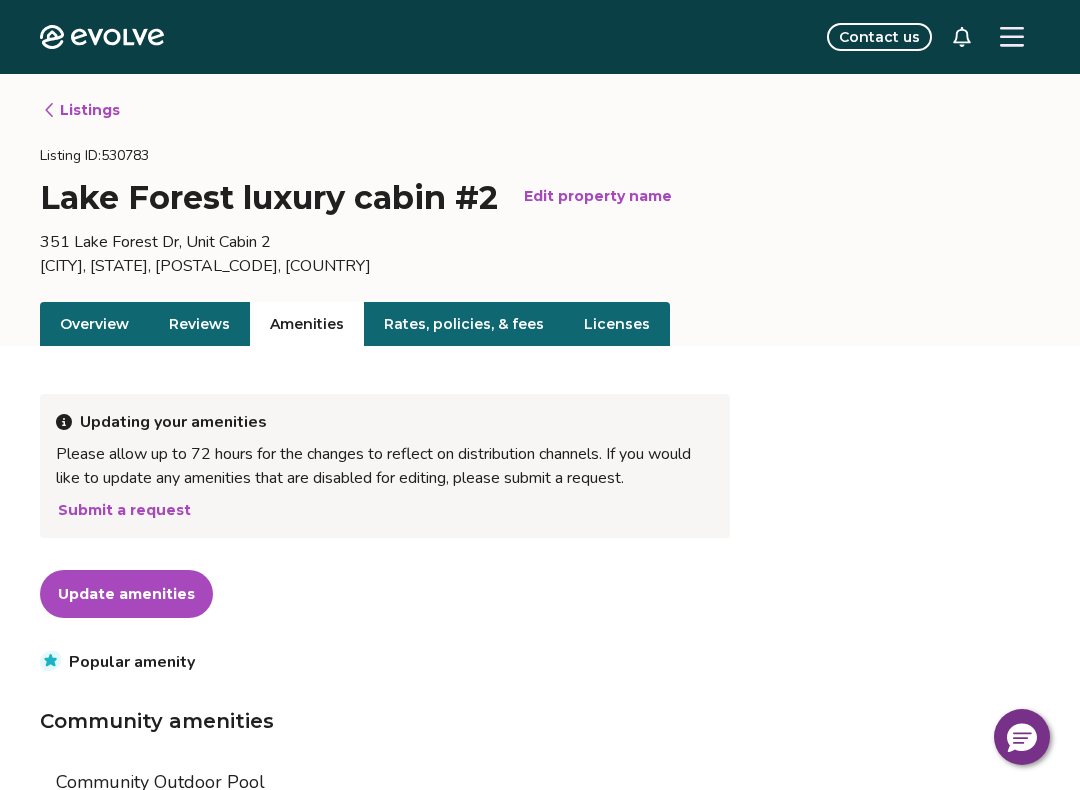 click on "Rates, policies, & fees" at bounding box center (464, 324) 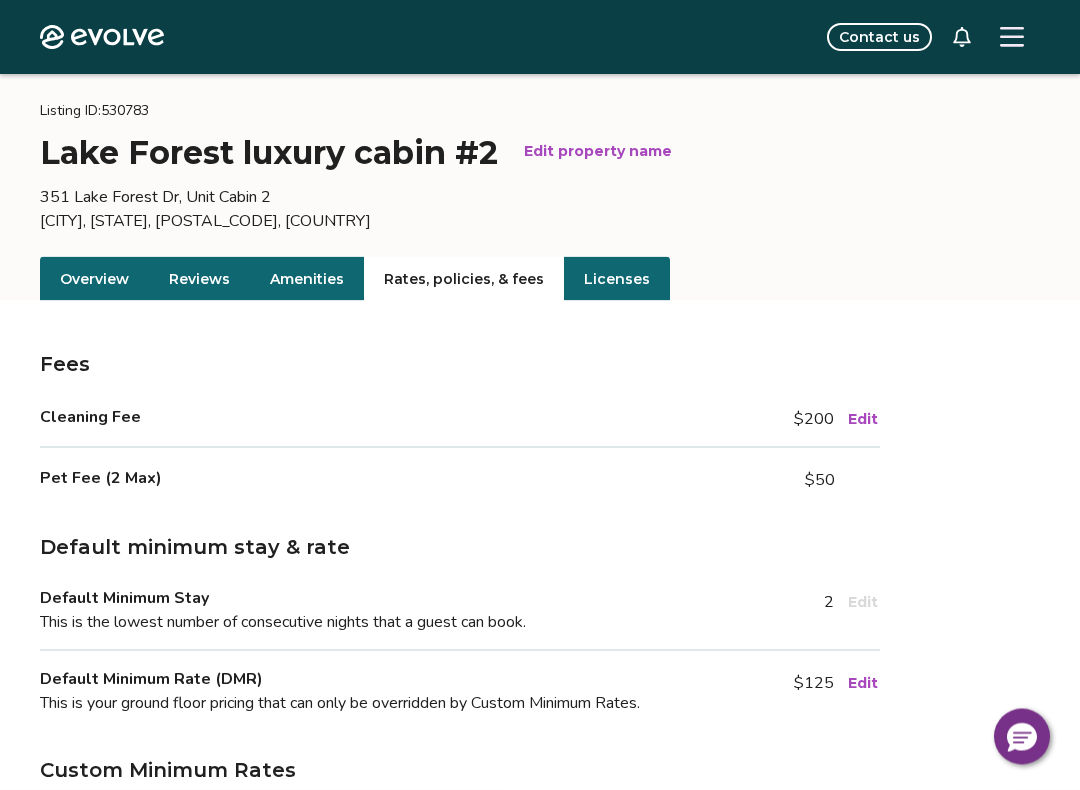scroll, scrollTop: 0, scrollLeft: 0, axis: both 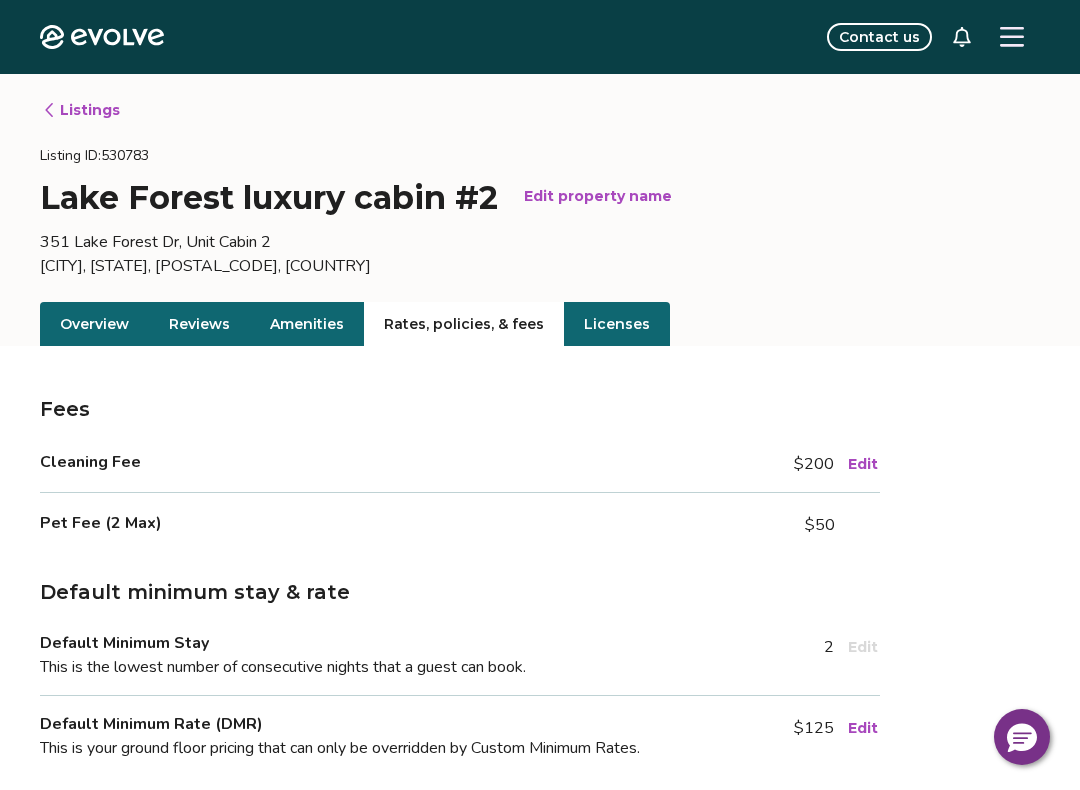 click at bounding box center [1012, 37] 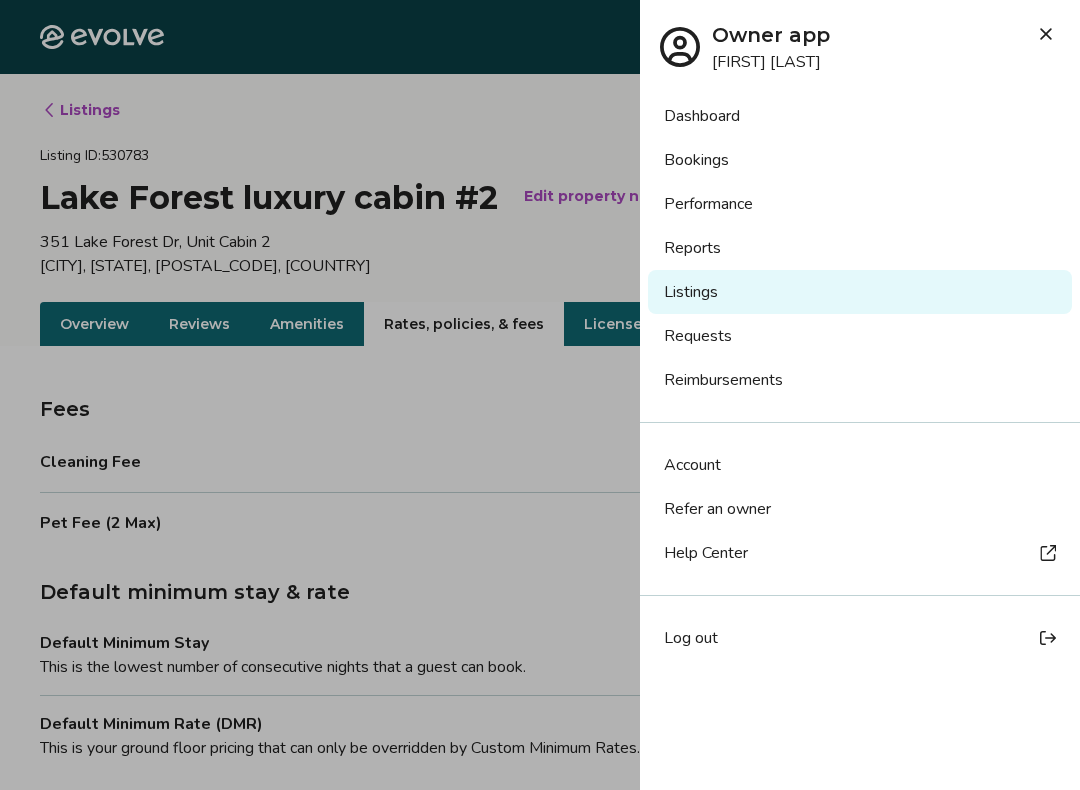 click at bounding box center (1046, 34) 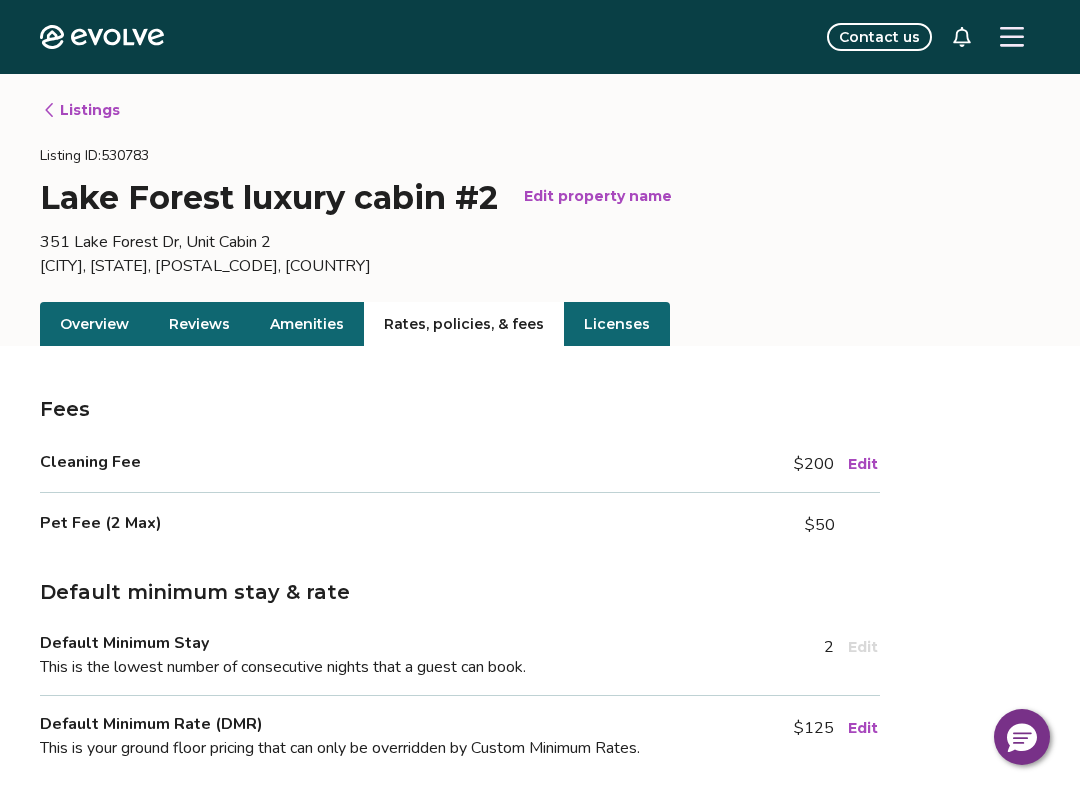 click on "Listings" at bounding box center (81, 110) 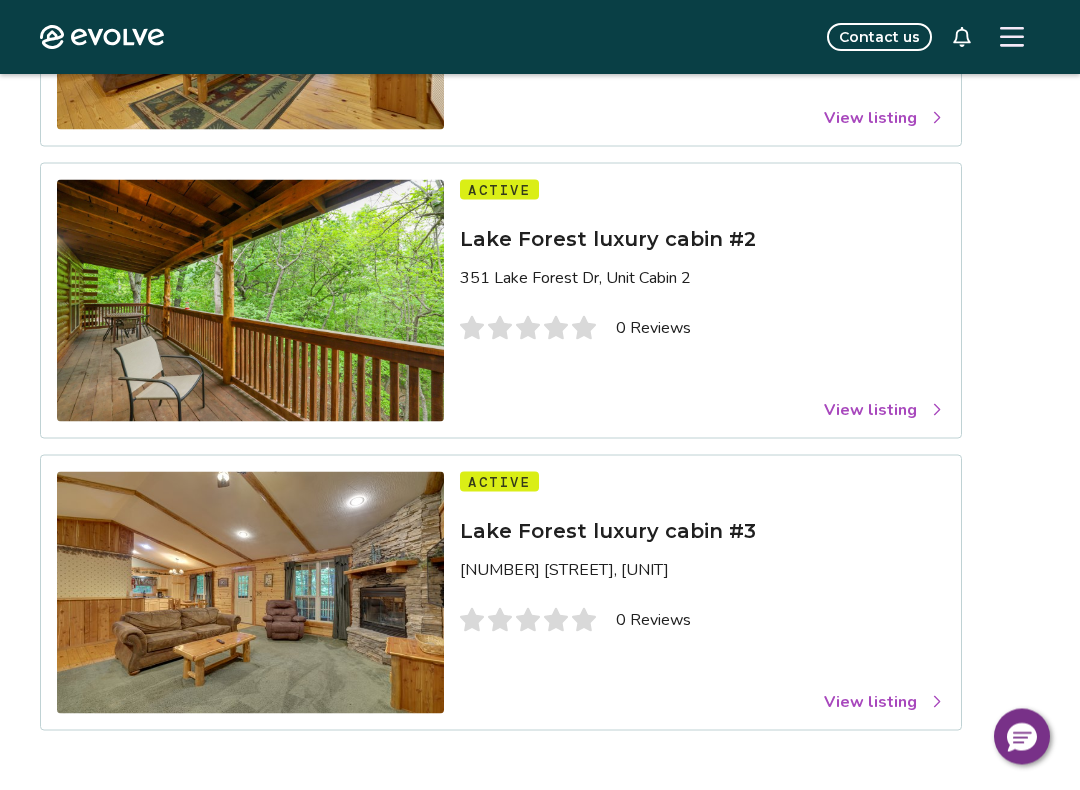 scroll, scrollTop: 0, scrollLeft: 0, axis: both 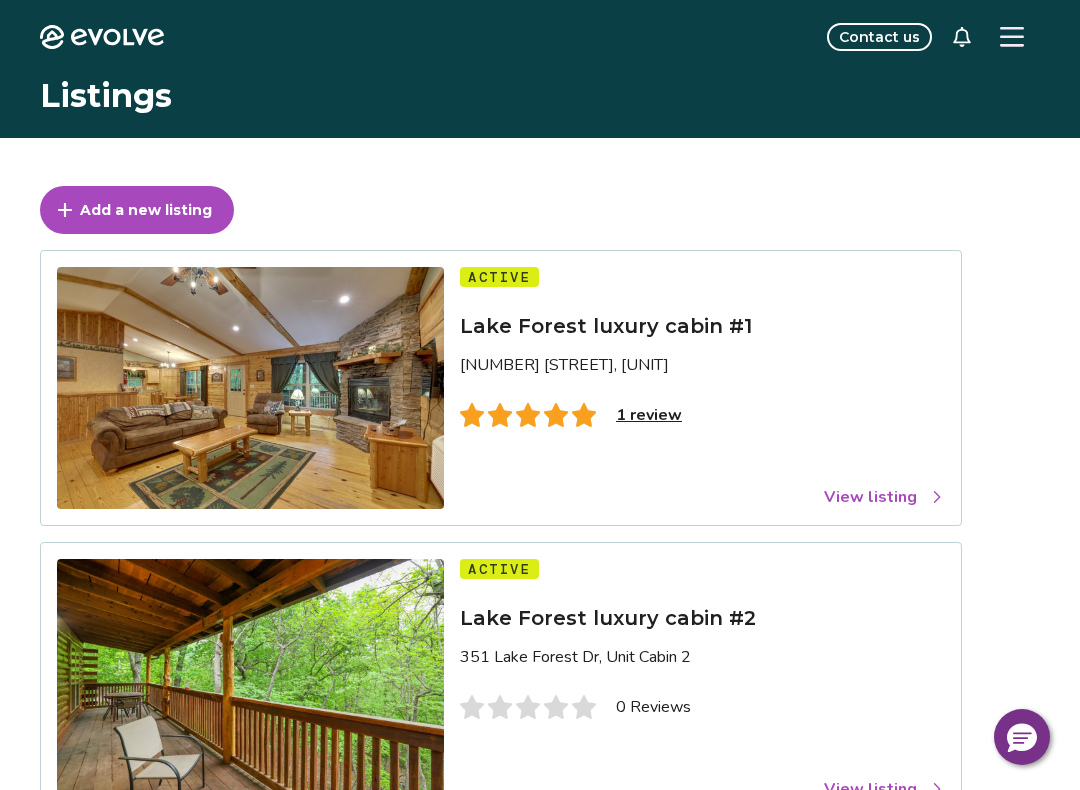 click 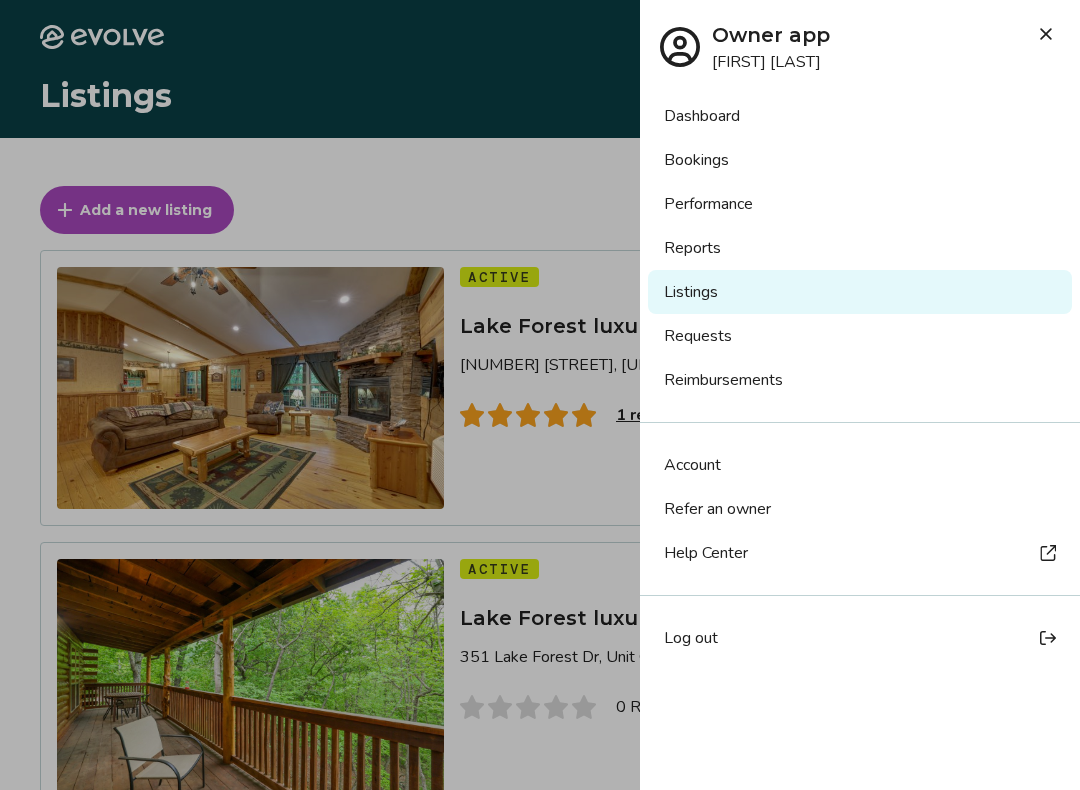 click 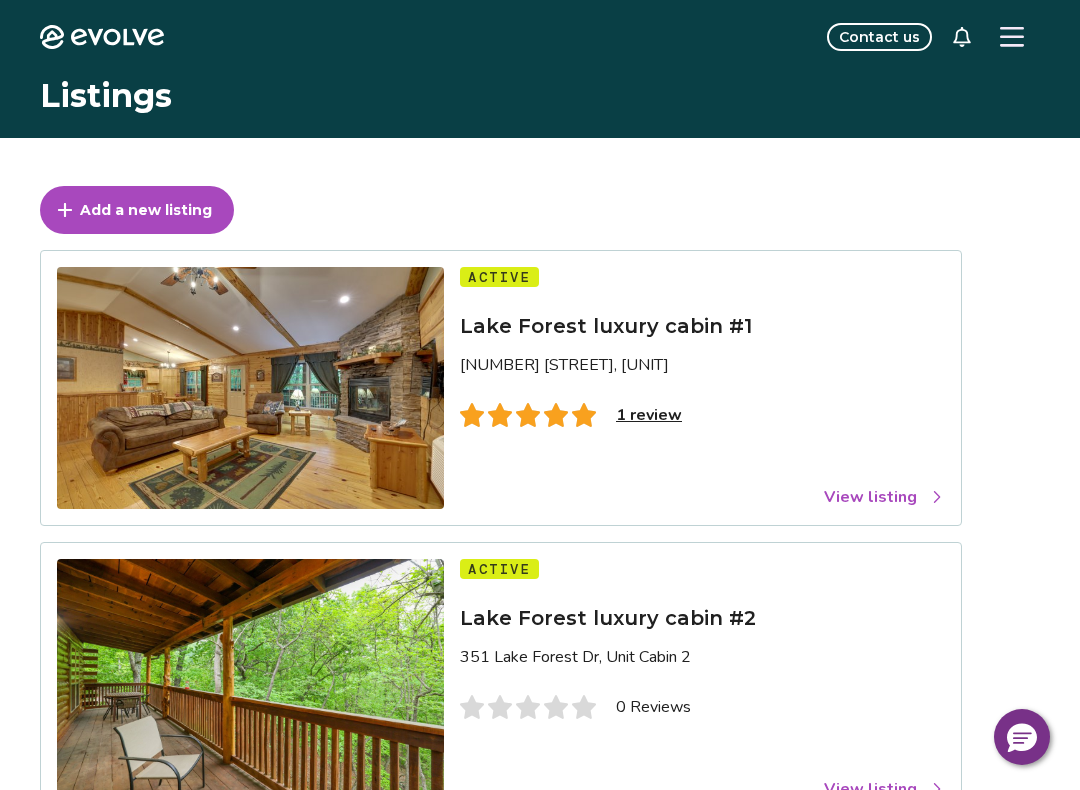 click 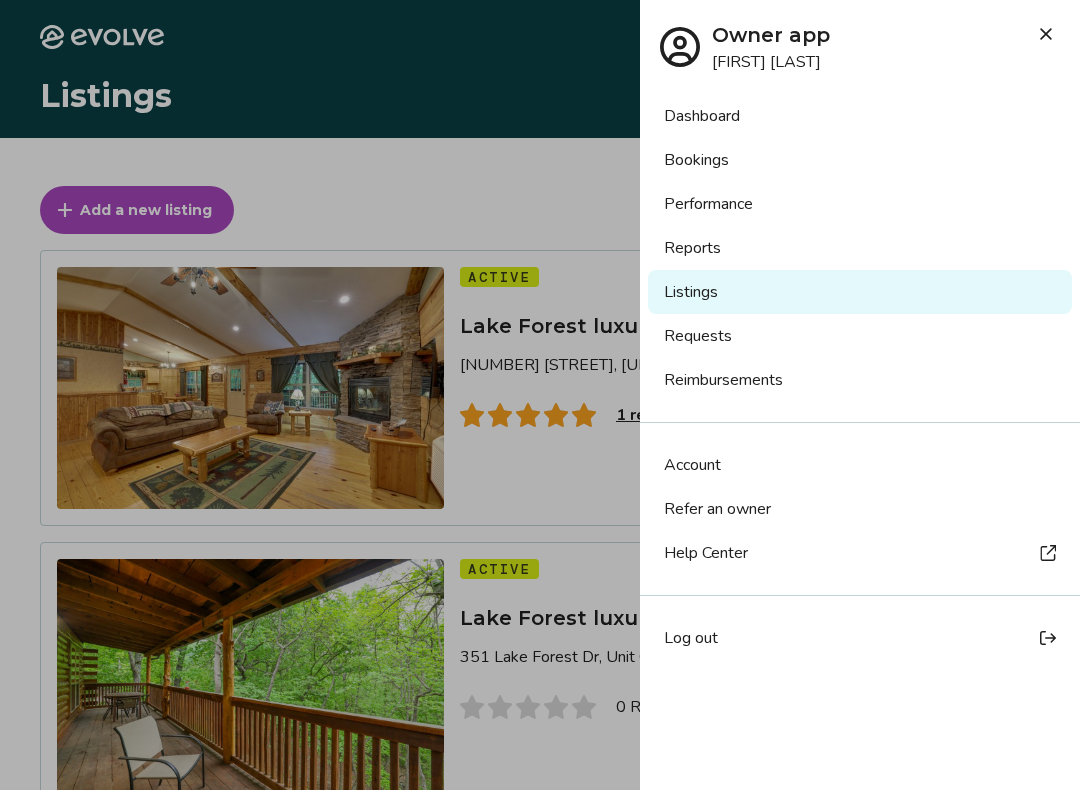click 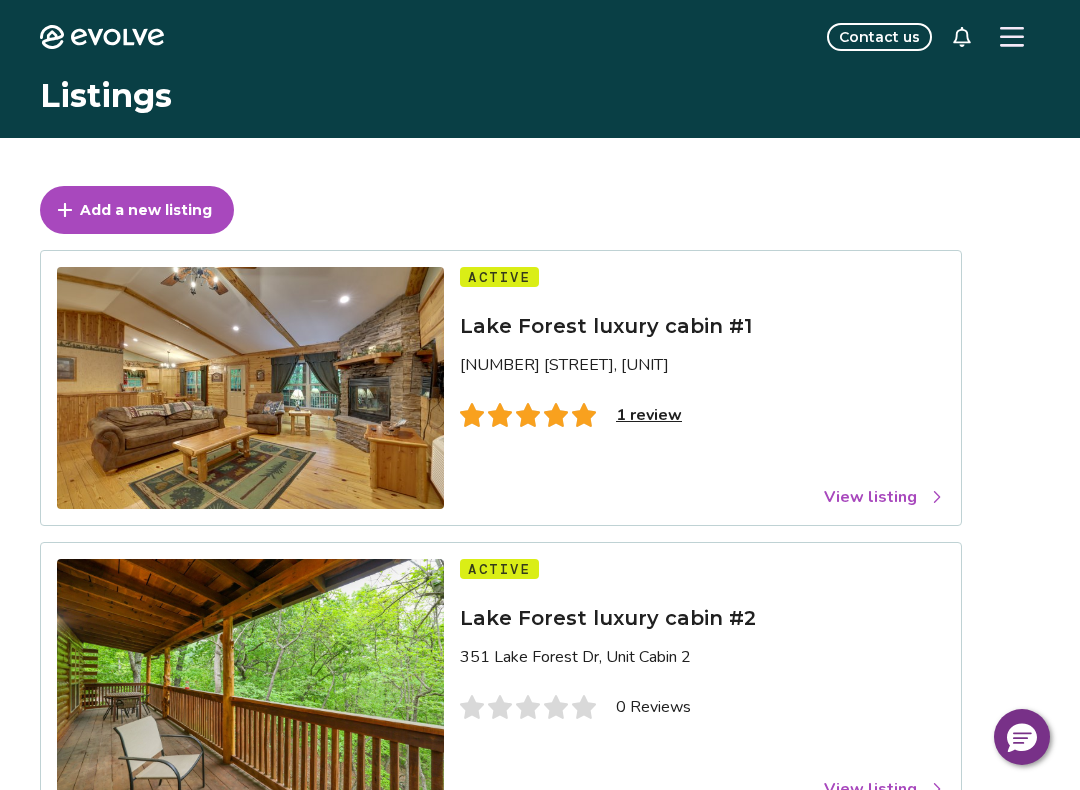 click at bounding box center (1012, 37) 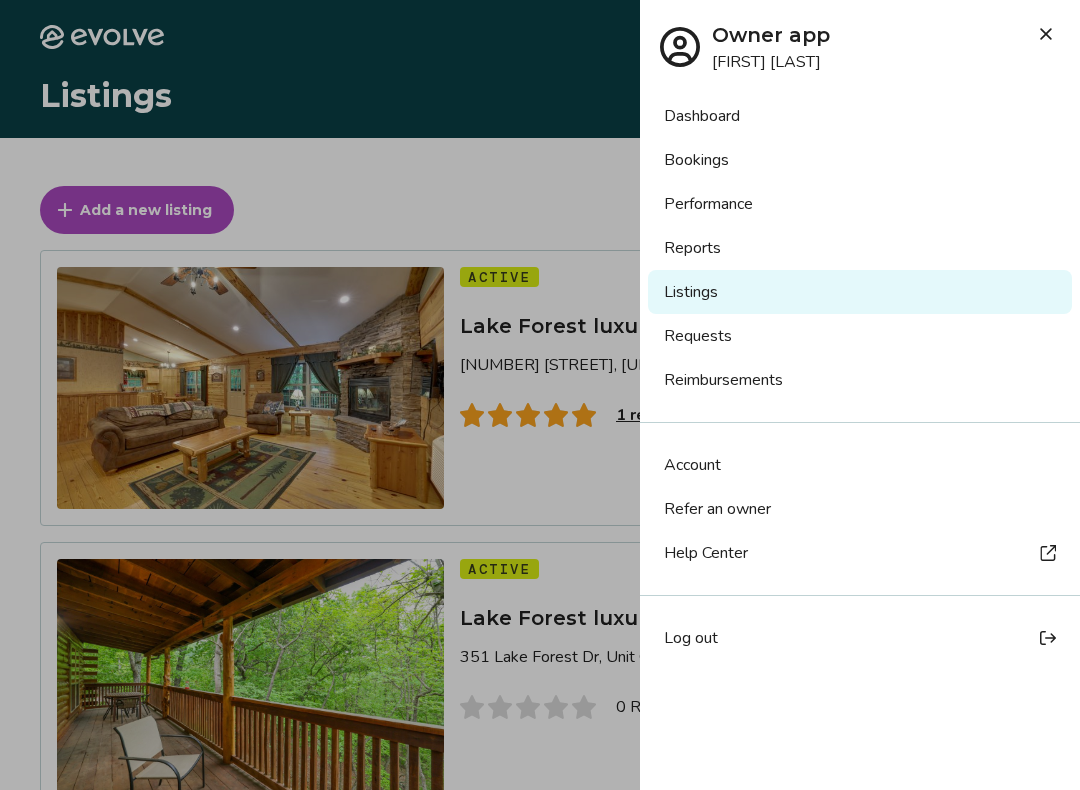 click on "Bookings" at bounding box center (860, 160) 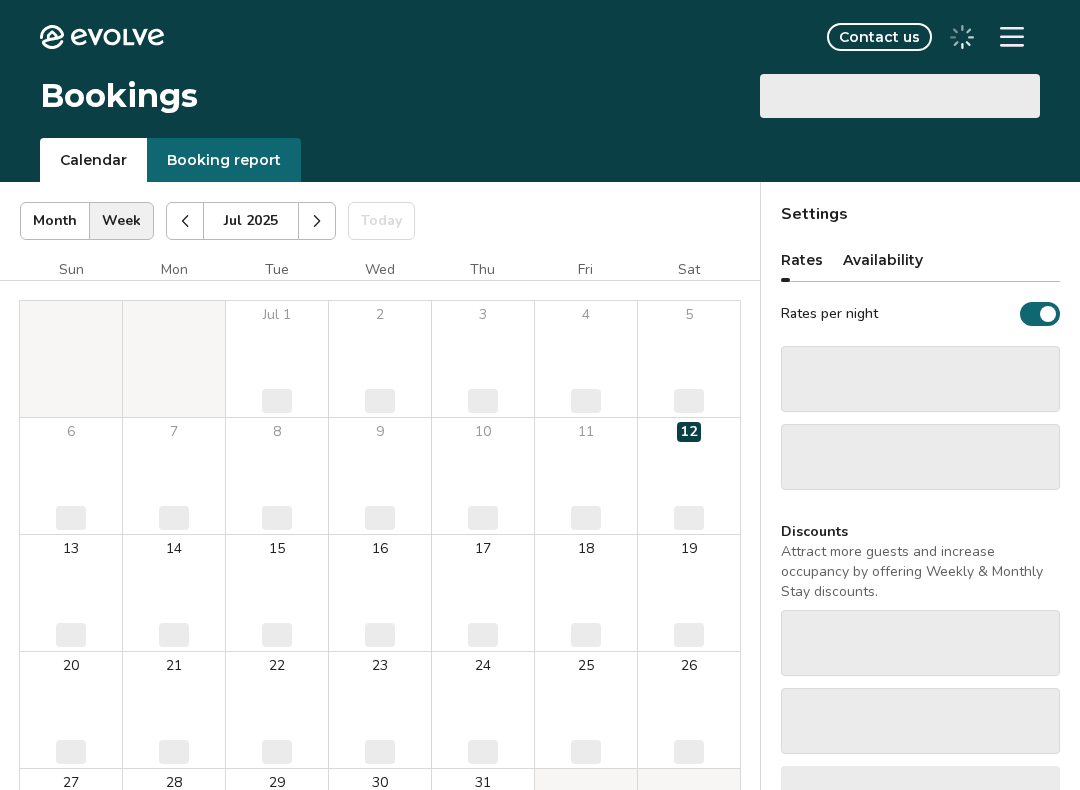scroll, scrollTop: 0, scrollLeft: 0, axis: both 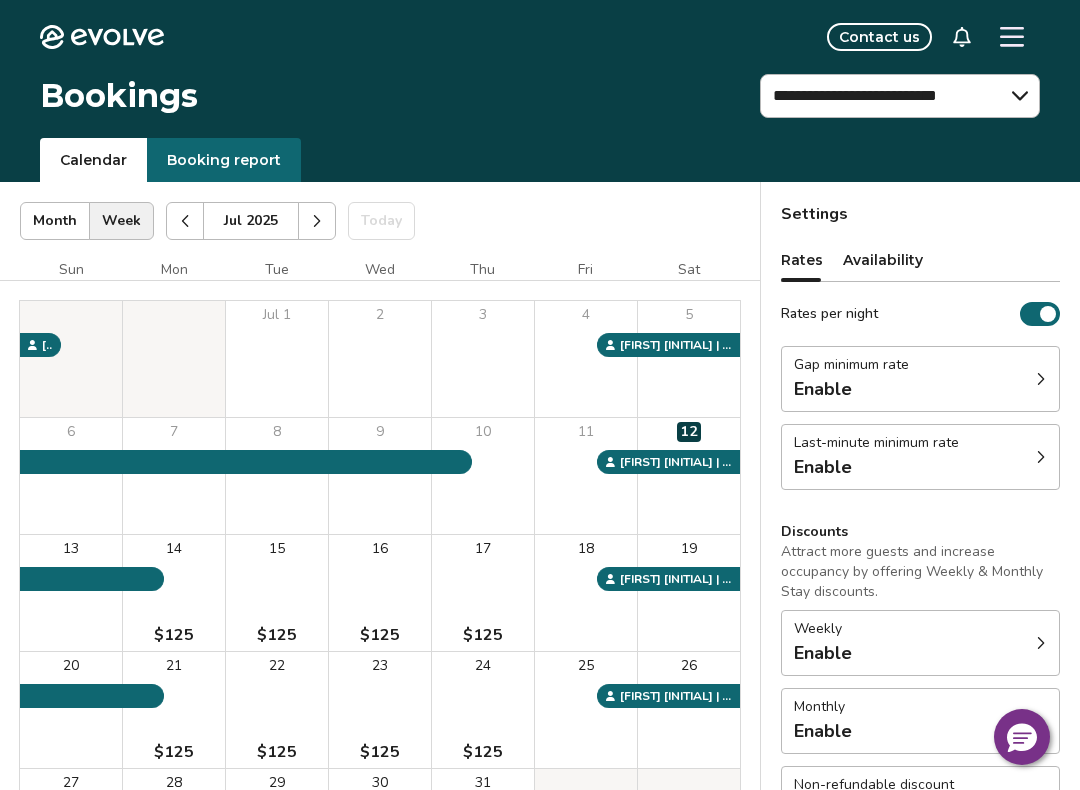click on "Availability" at bounding box center [883, 260] 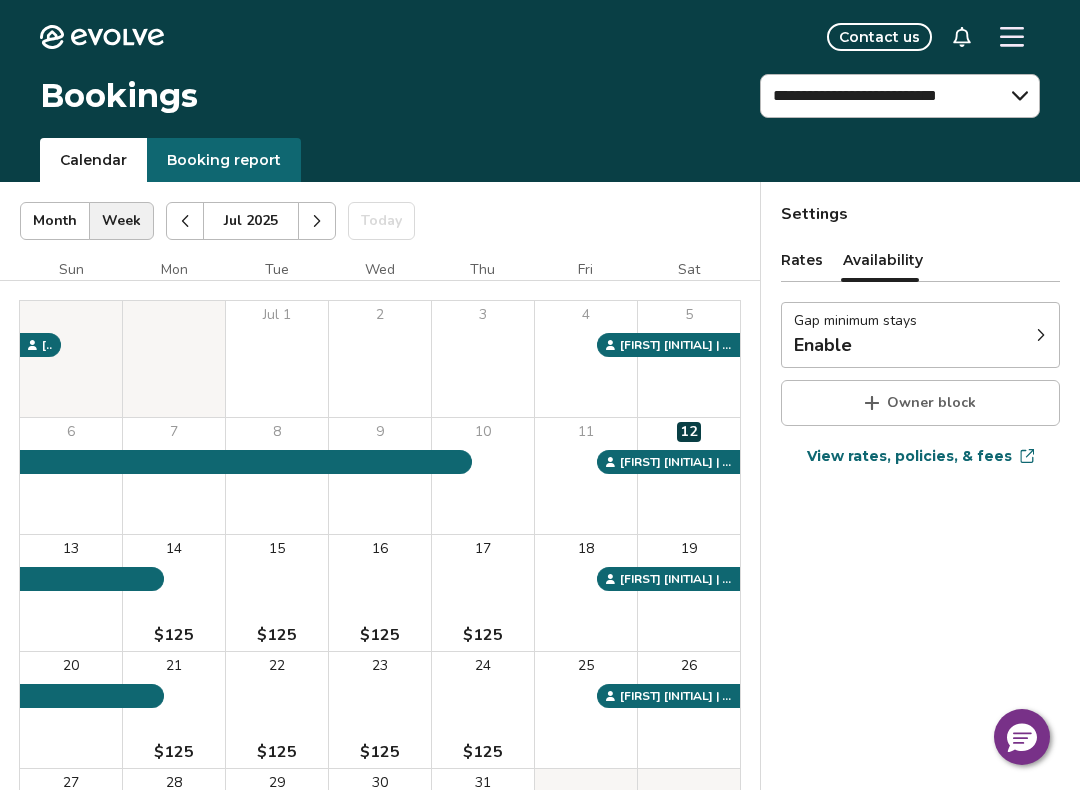 click on "Rates" at bounding box center [802, 260] 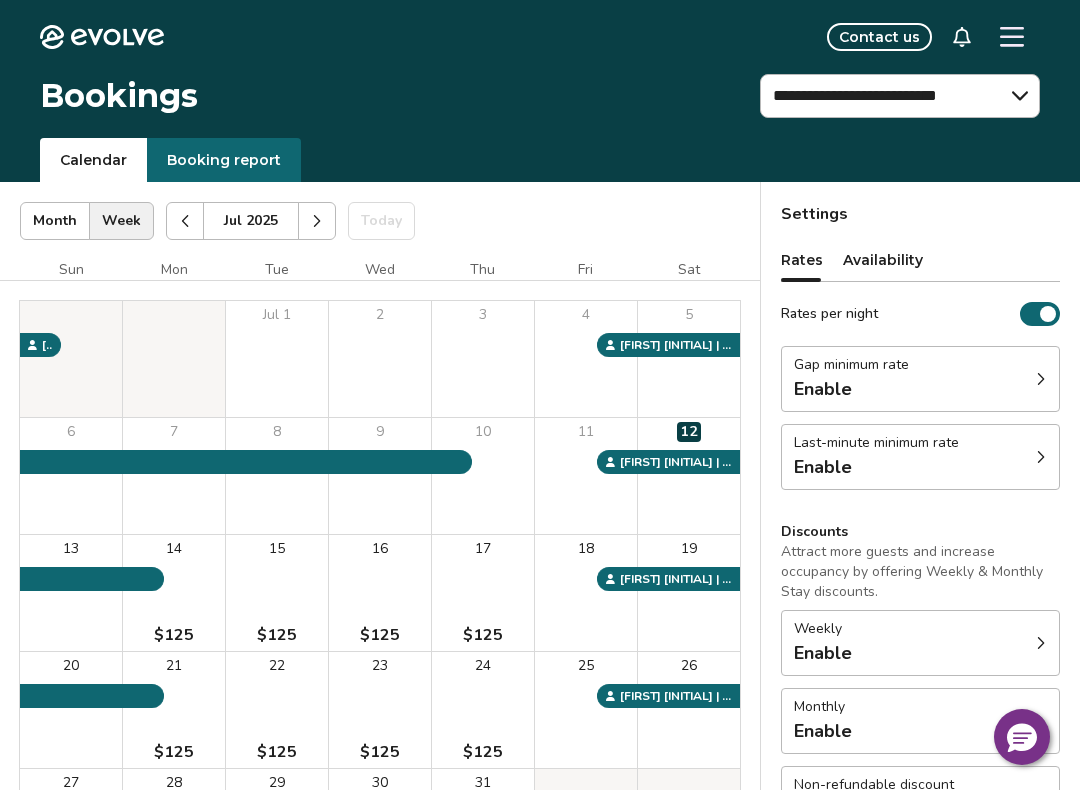 click on "Booking report" at bounding box center (224, 160) 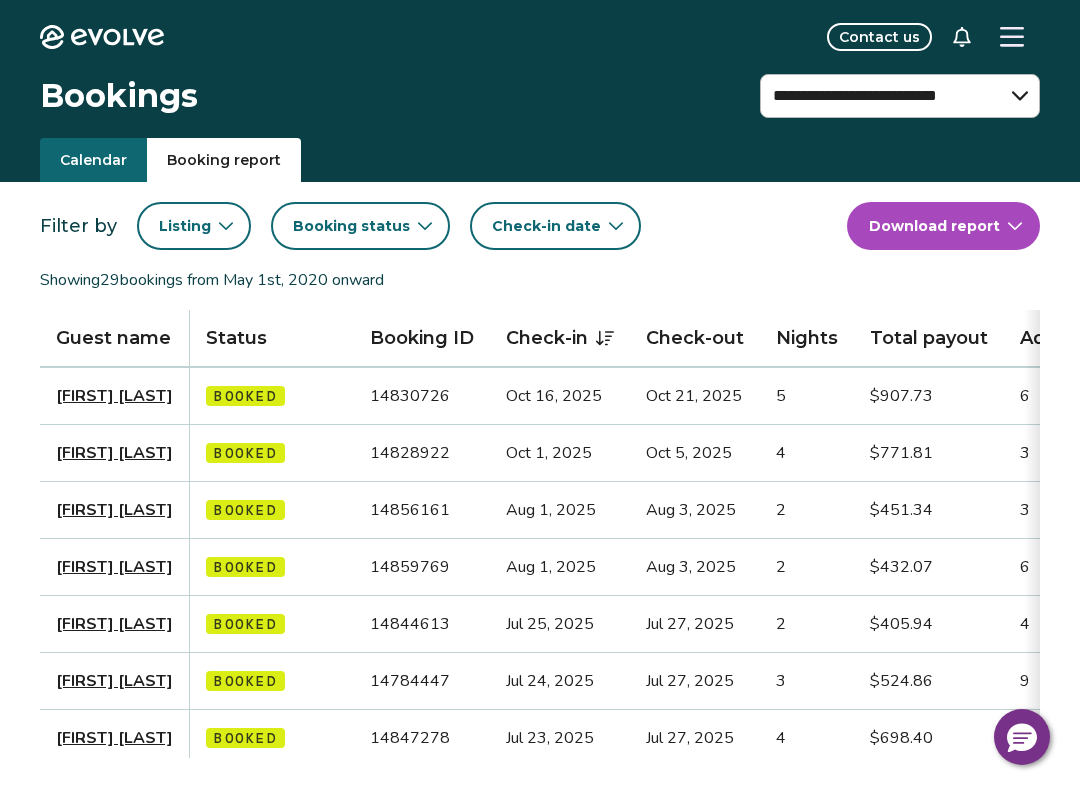 click on "Calendar" at bounding box center (93, 160) 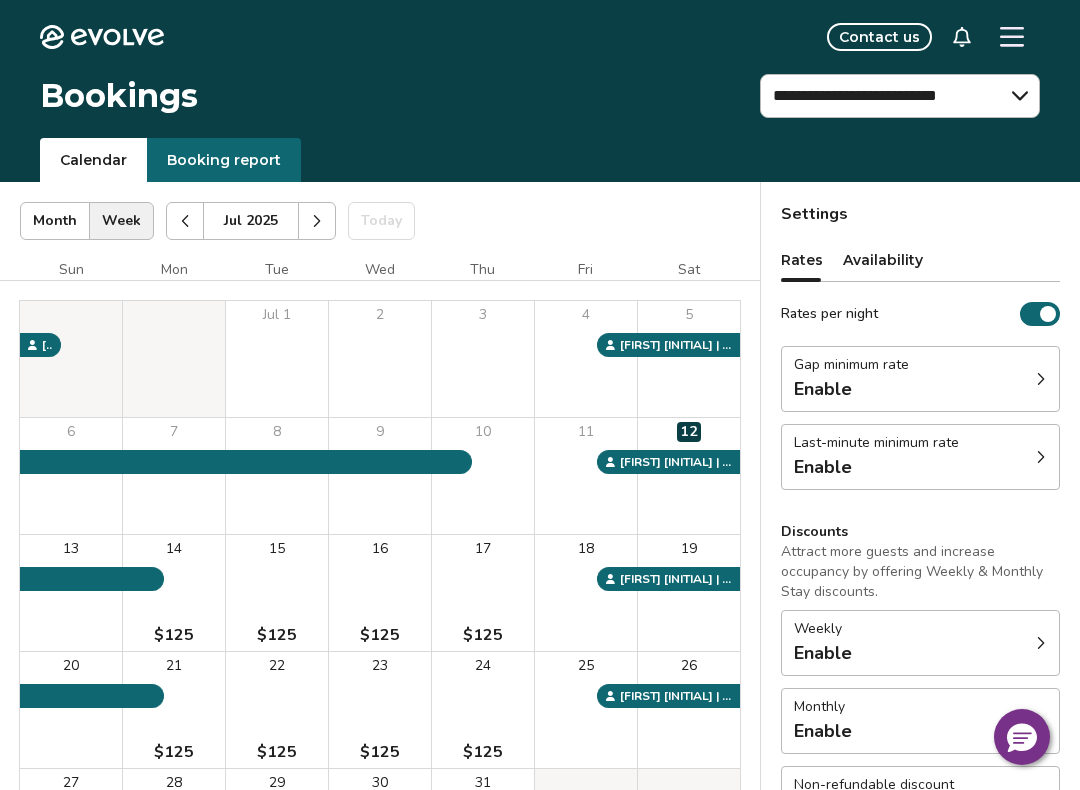 click on "Booking report" at bounding box center [224, 160] 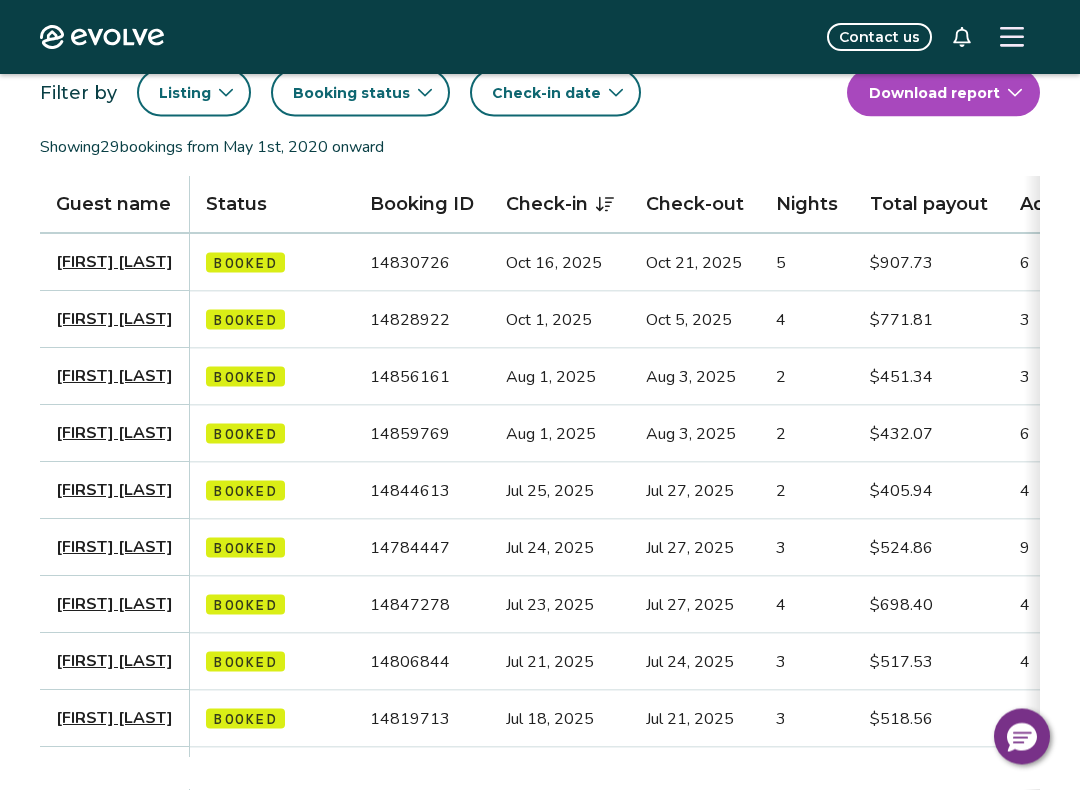scroll, scrollTop: 98, scrollLeft: 0, axis: vertical 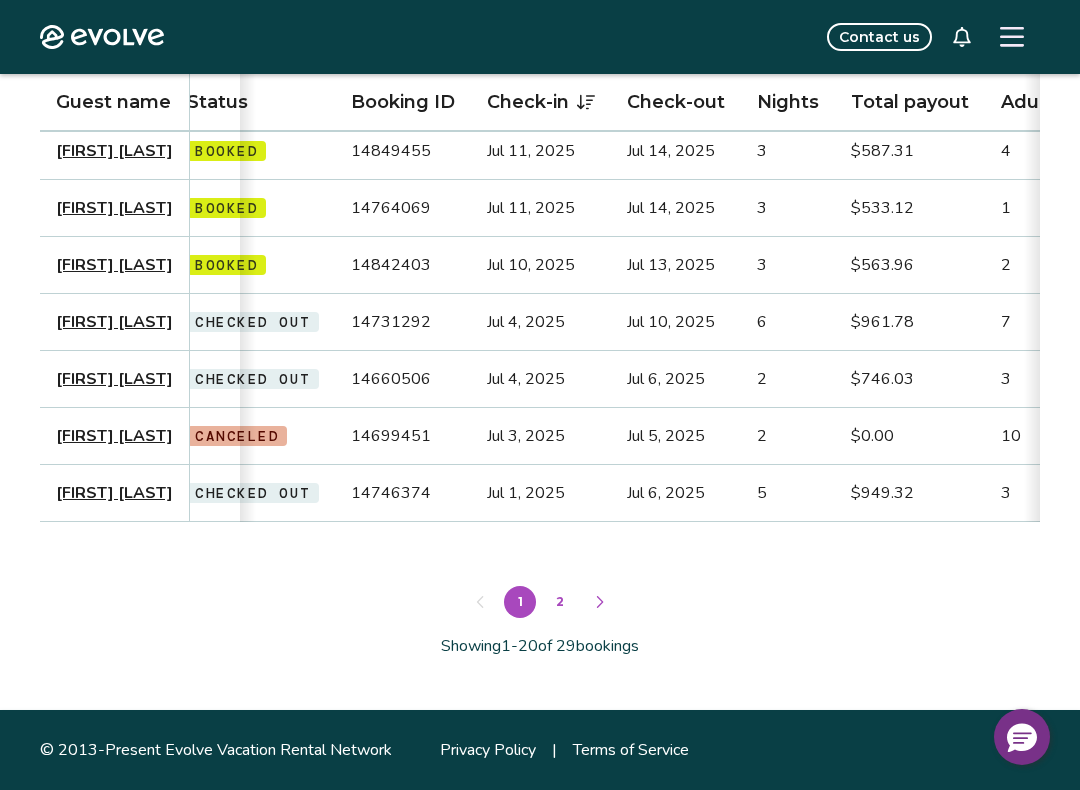 click on "2" at bounding box center (560, 602) 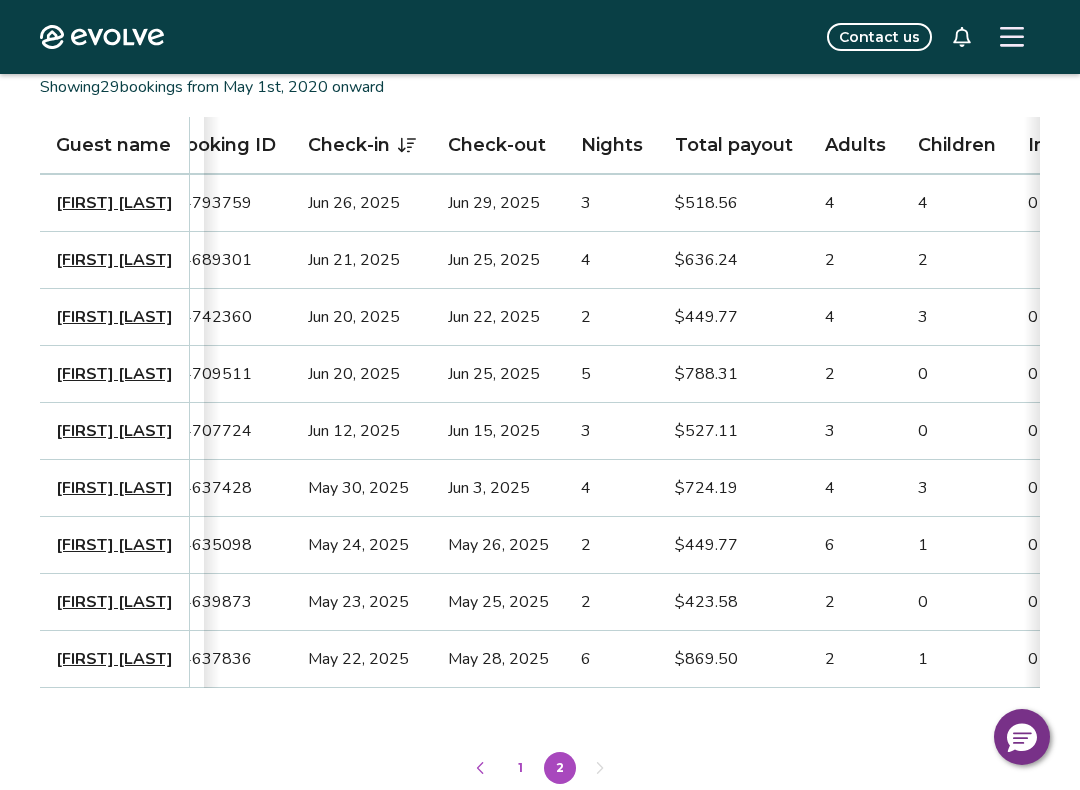 click on "1" at bounding box center [520, 768] 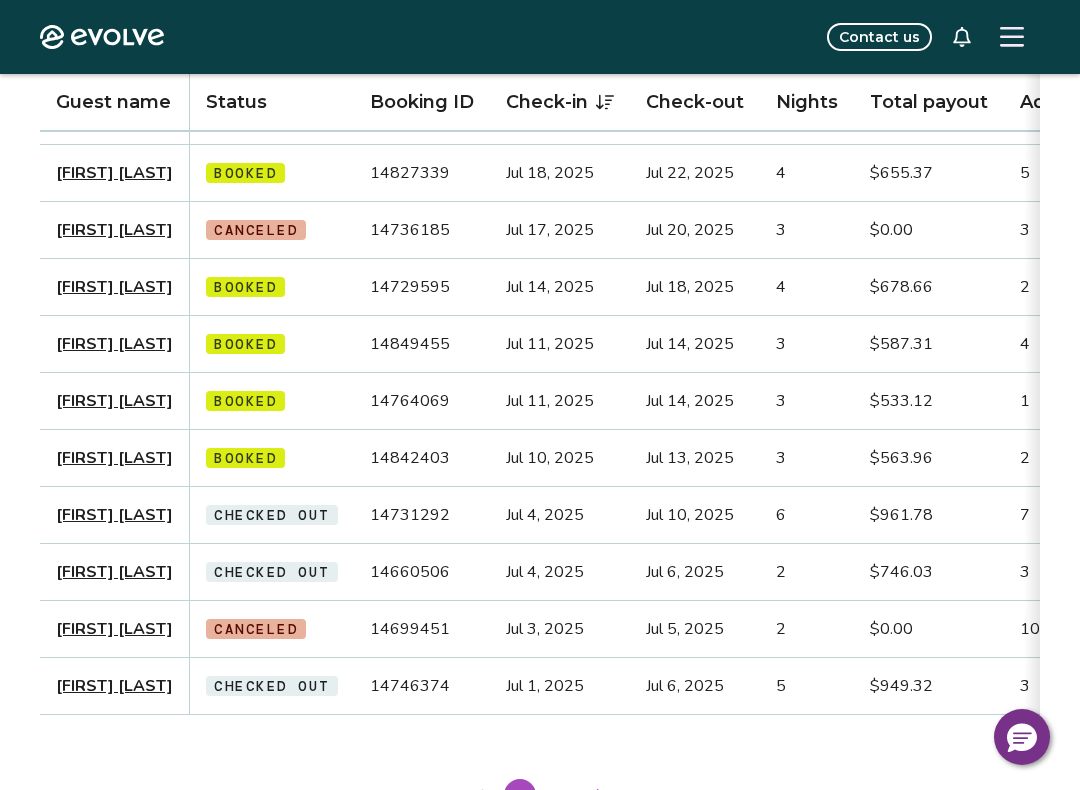 click on "[FIRST] [LAST]" at bounding box center (114, 344) 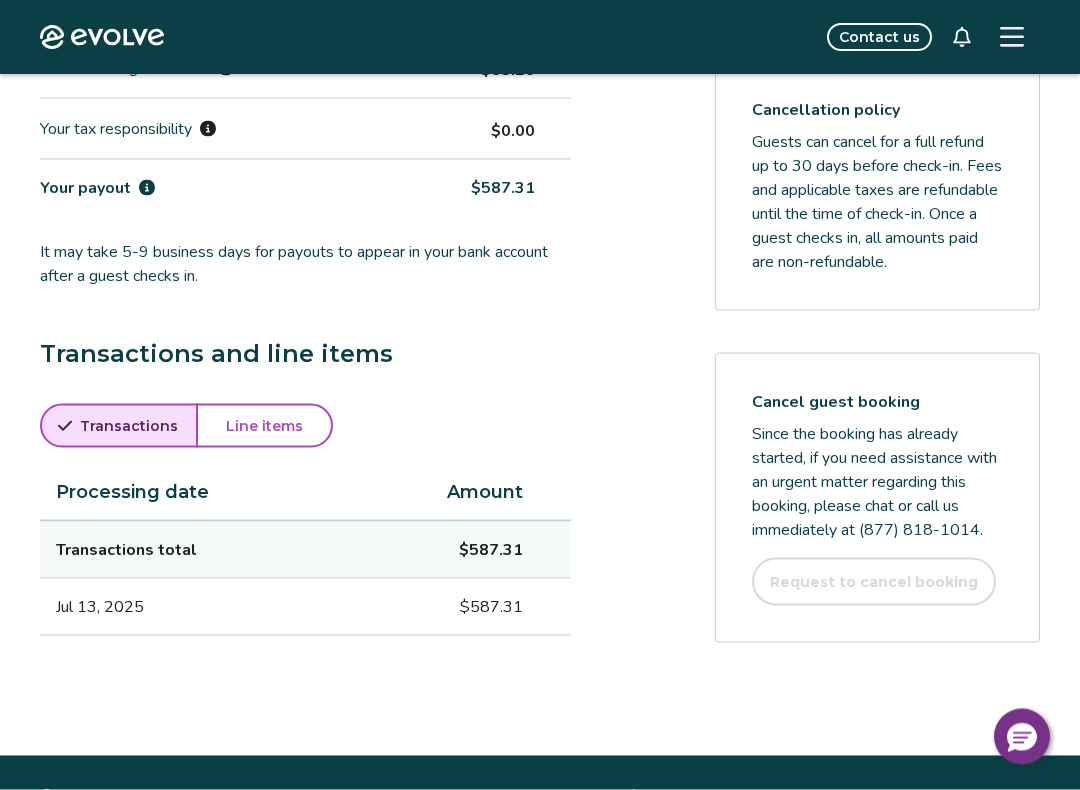 click on "Line items" at bounding box center [264, 426] 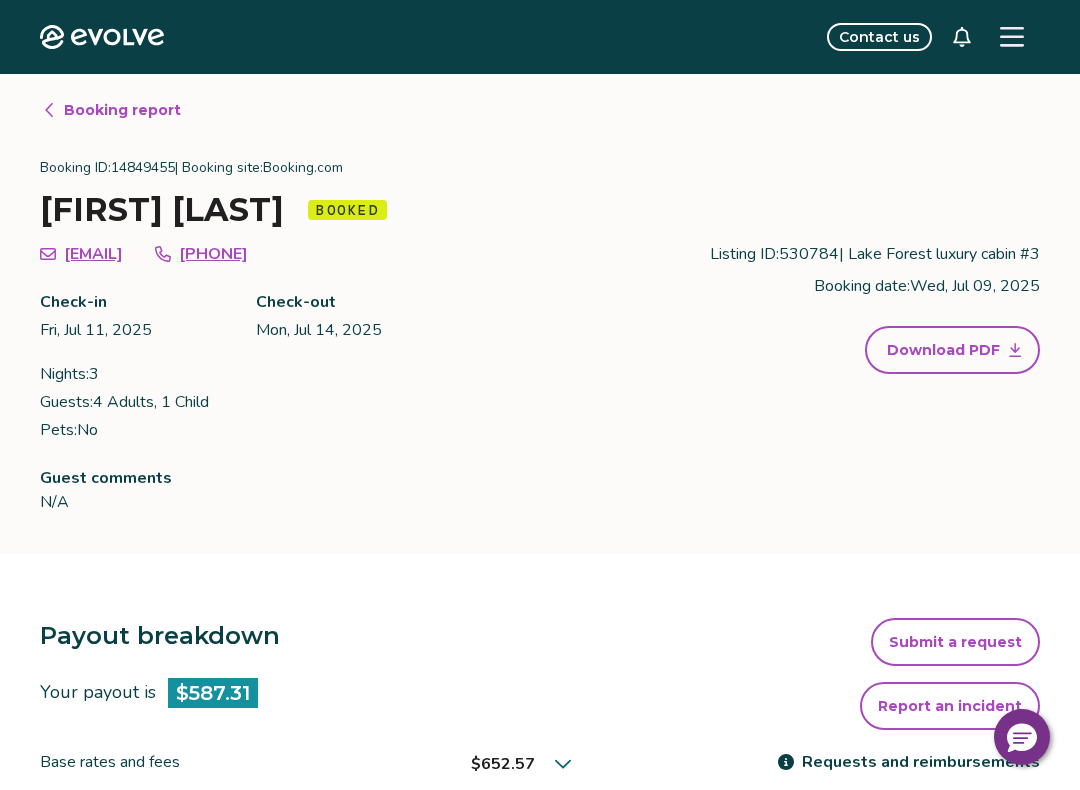 click on "Booking report" at bounding box center [122, 110] 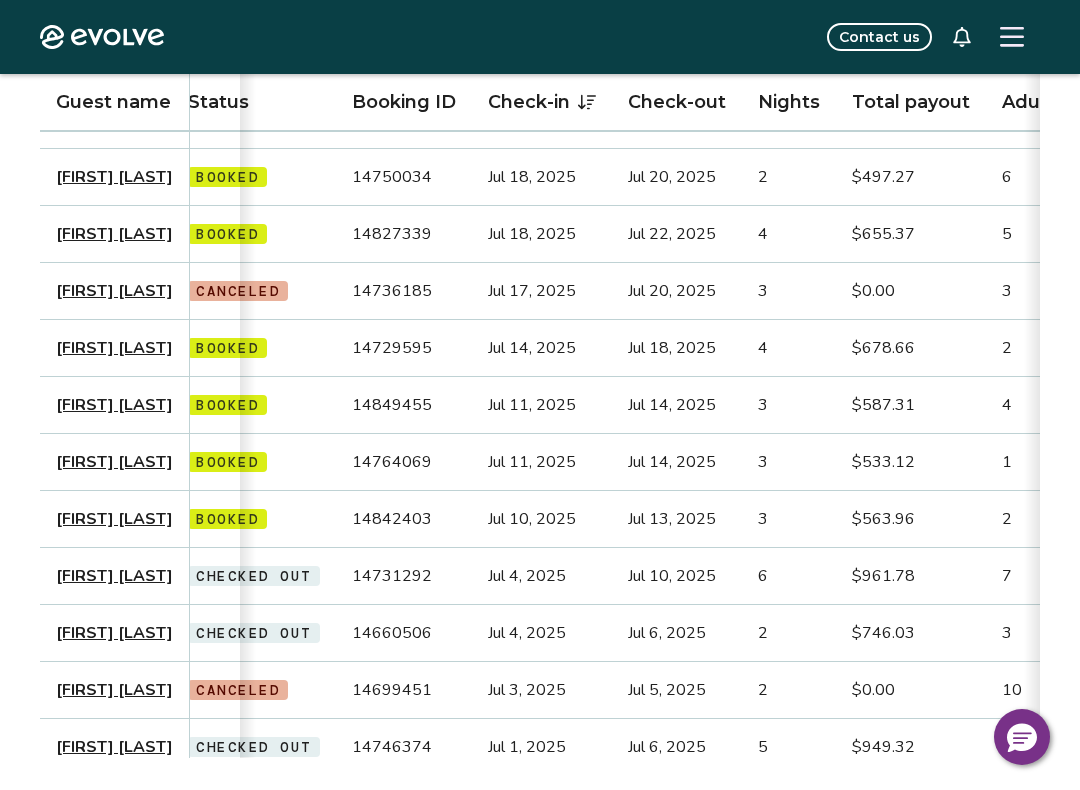 click on "$961.78" at bounding box center (911, 576) 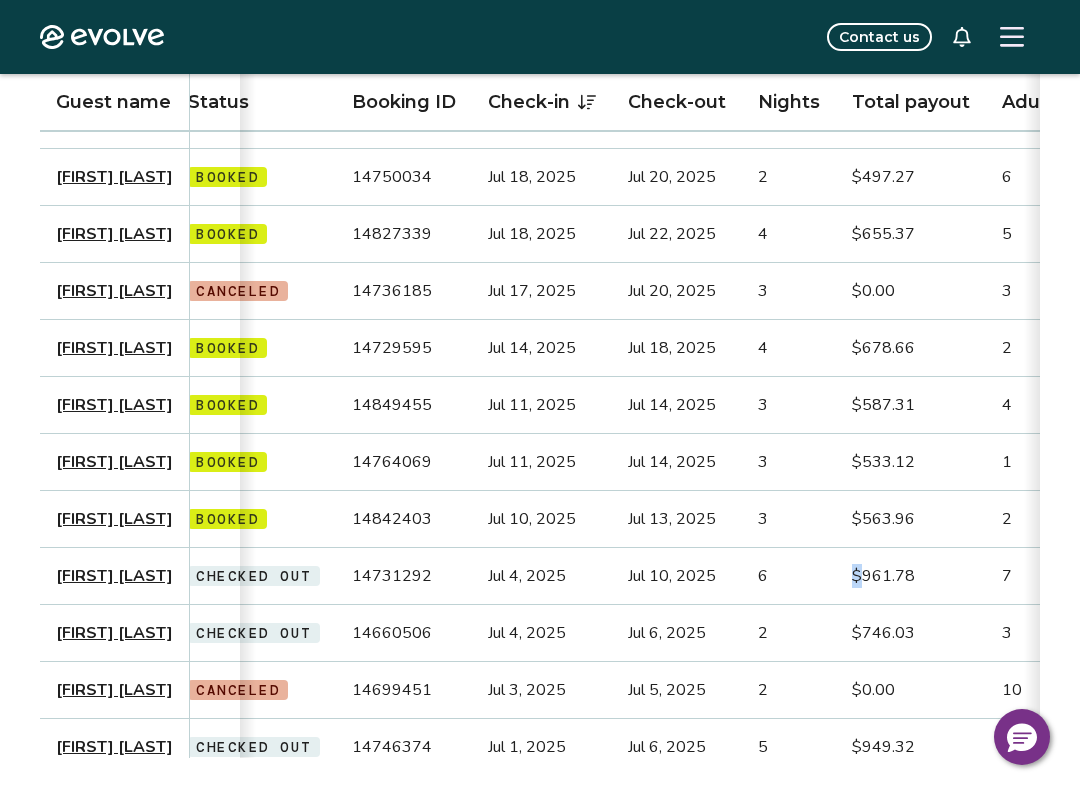 click on "$587.31" at bounding box center (911, 405) 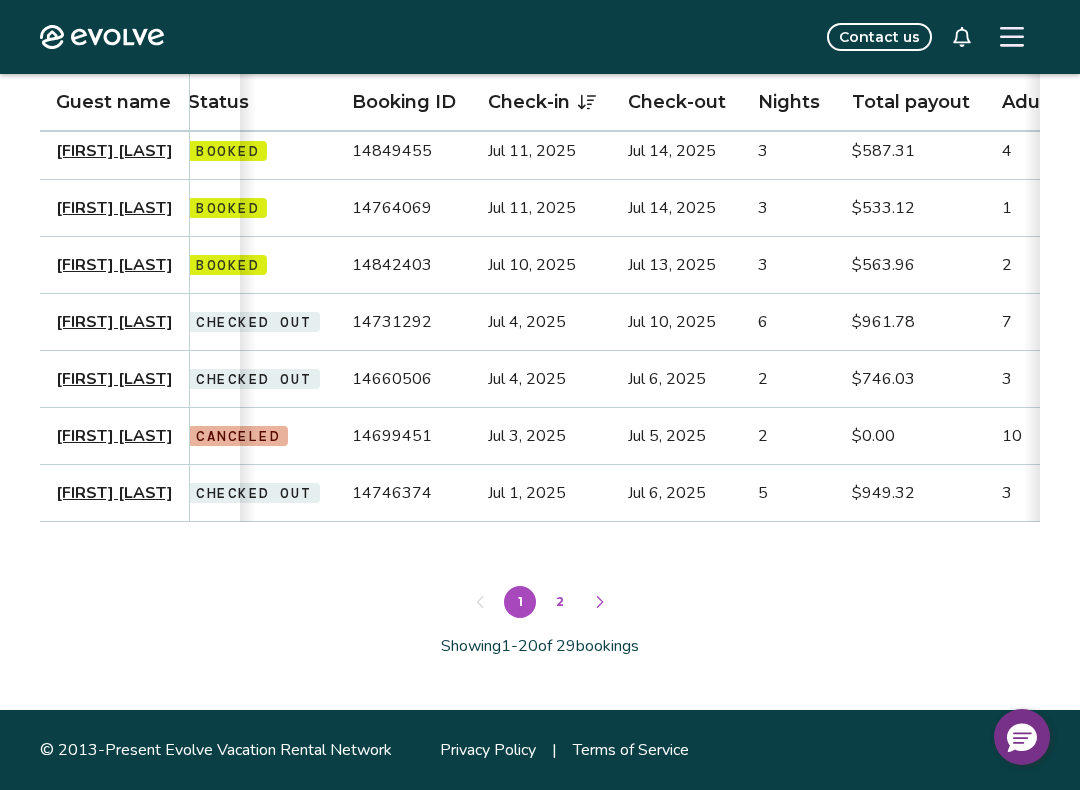 click on "$949.32" at bounding box center [911, 493] 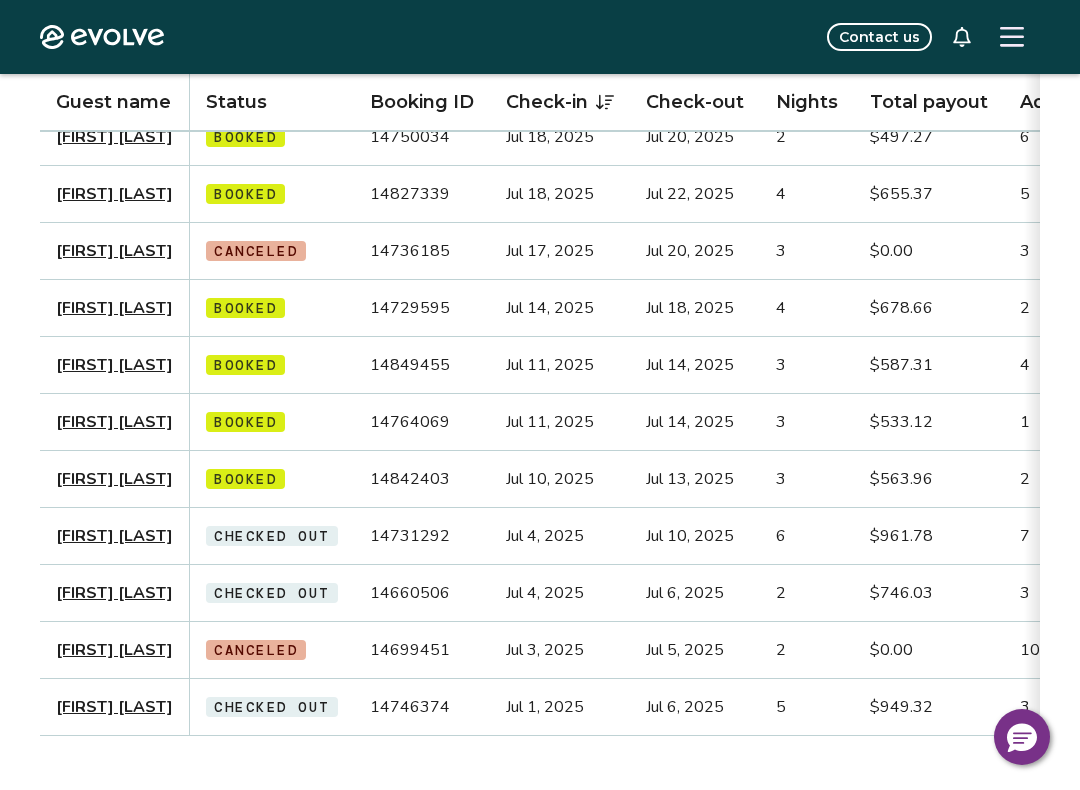 click on "[FIRST] [LAST]" at bounding box center [114, 422] 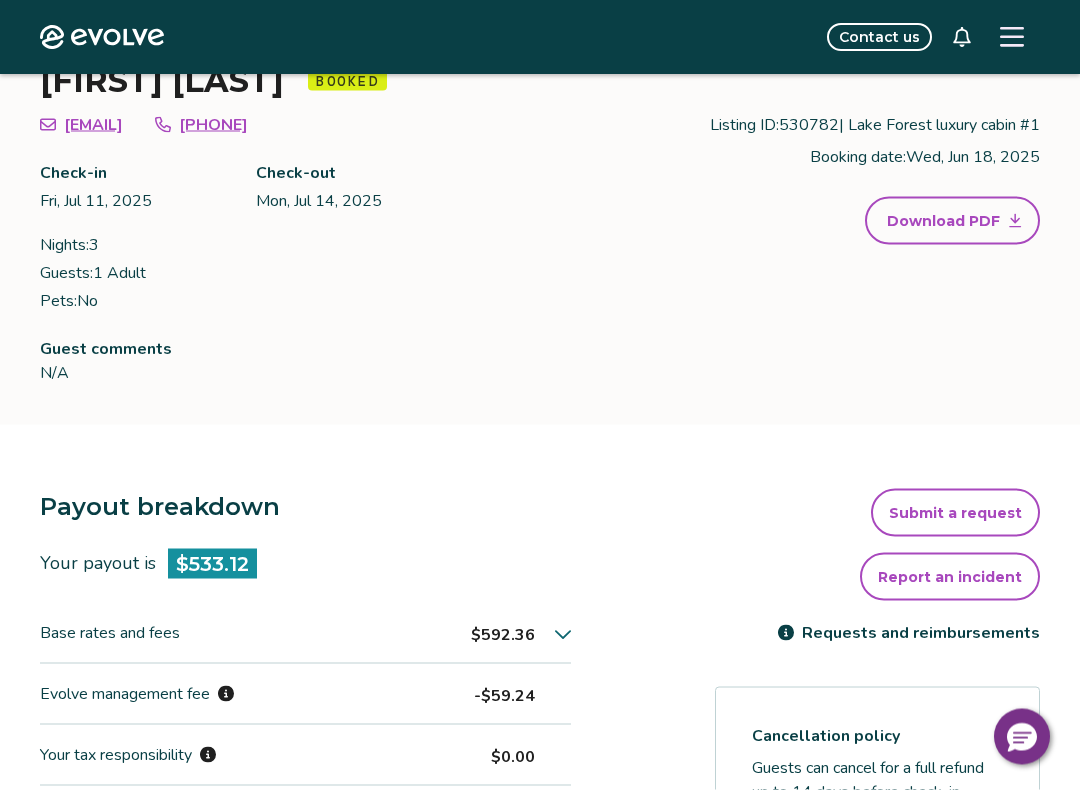 scroll, scrollTop: 133, scrollLeft: 0, axis: vertical 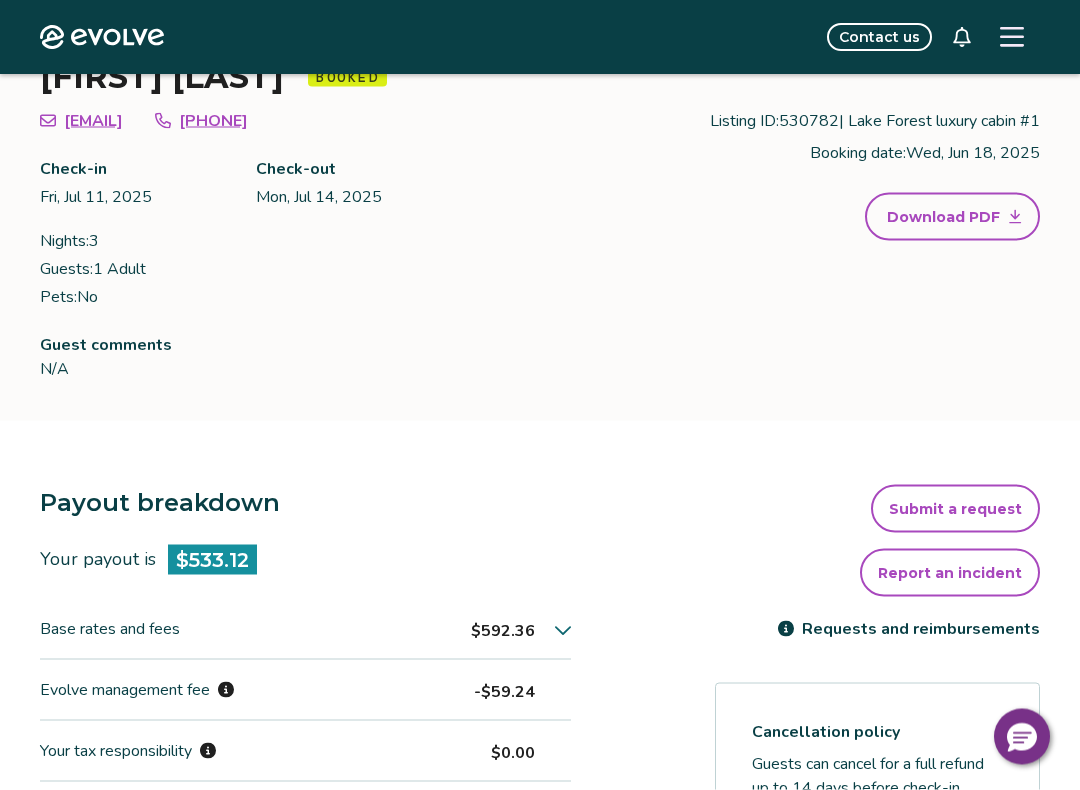 click on "Submit a request" at bounding box center [955, 509] 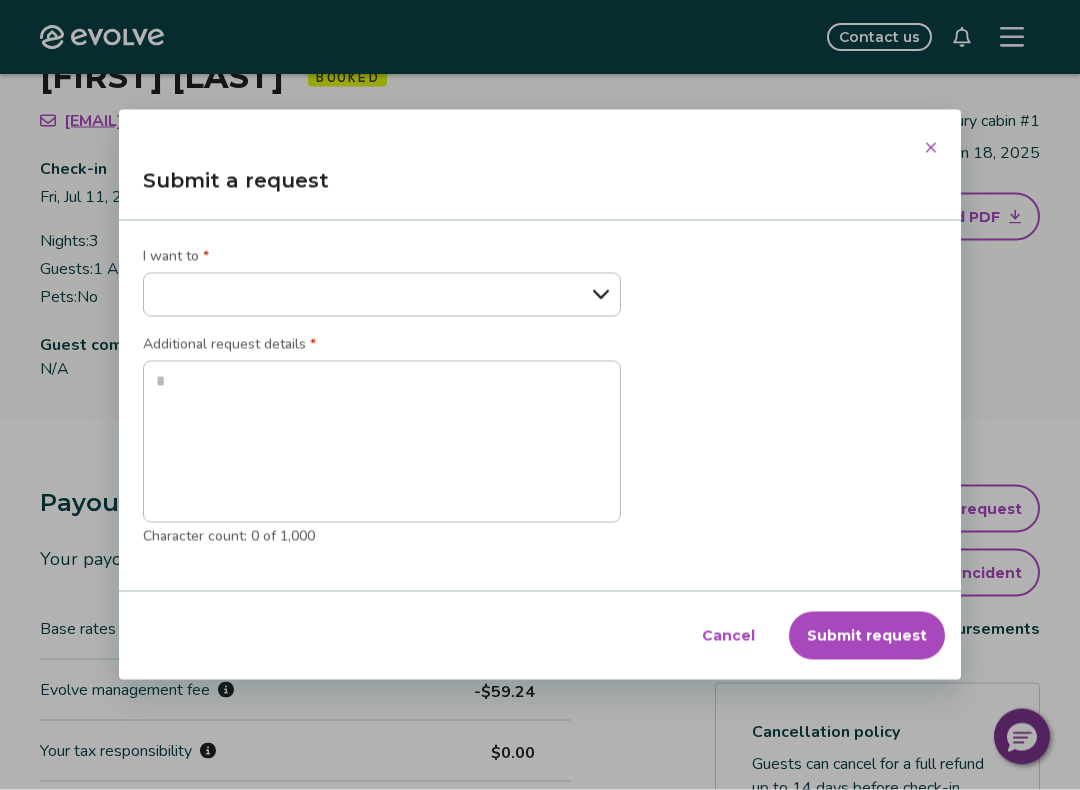 scroll, scrollTop: 134, scrollLeft: 0, axis: vertical 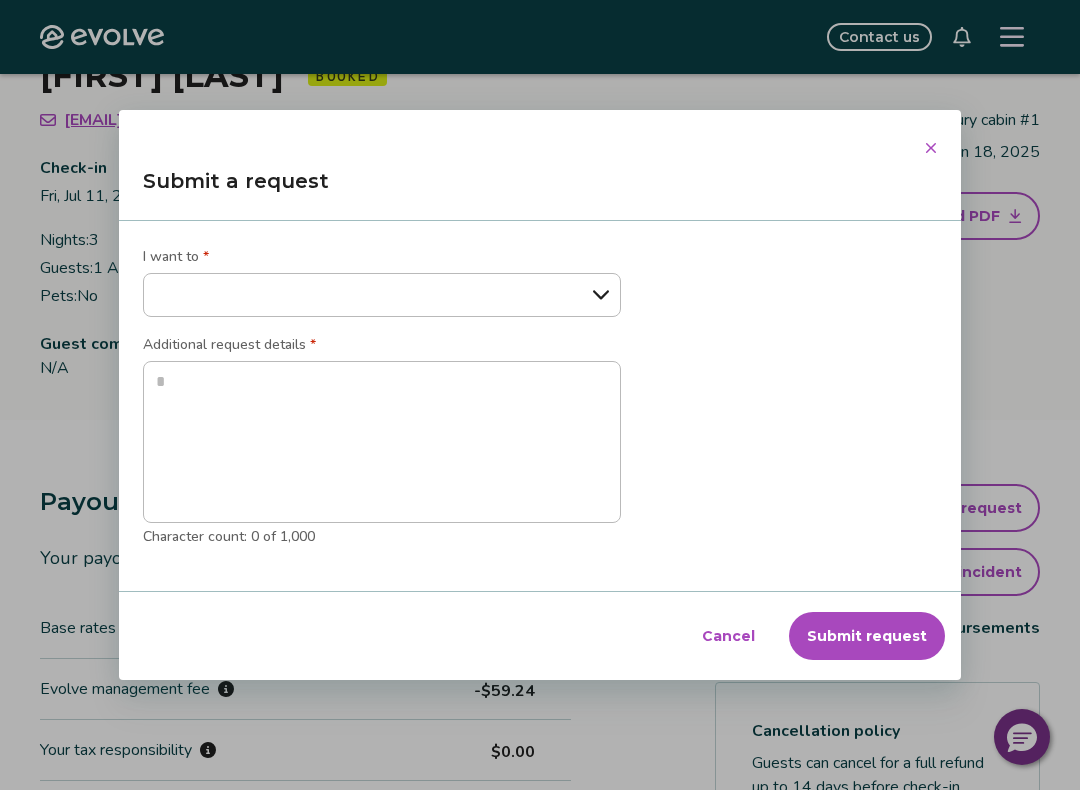 click on "Cancel" at bounding box center (728, 636) 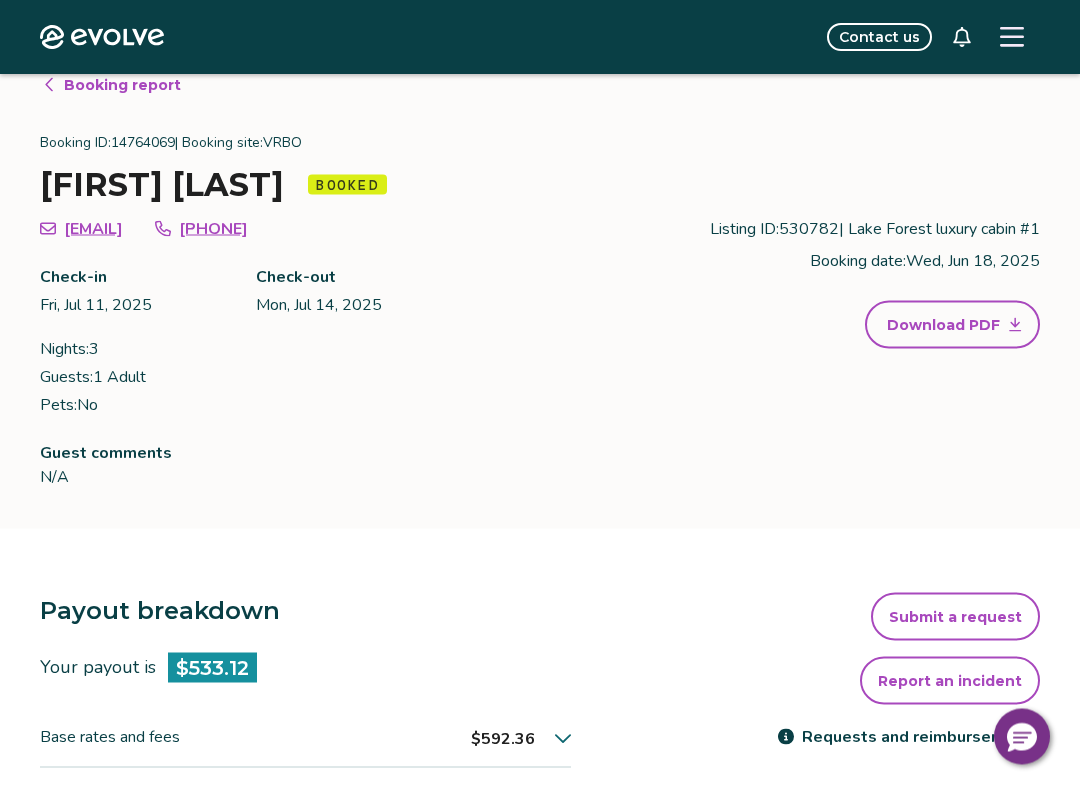 scroll, scrollTop: 0, scrollLeft: 0, axis: both 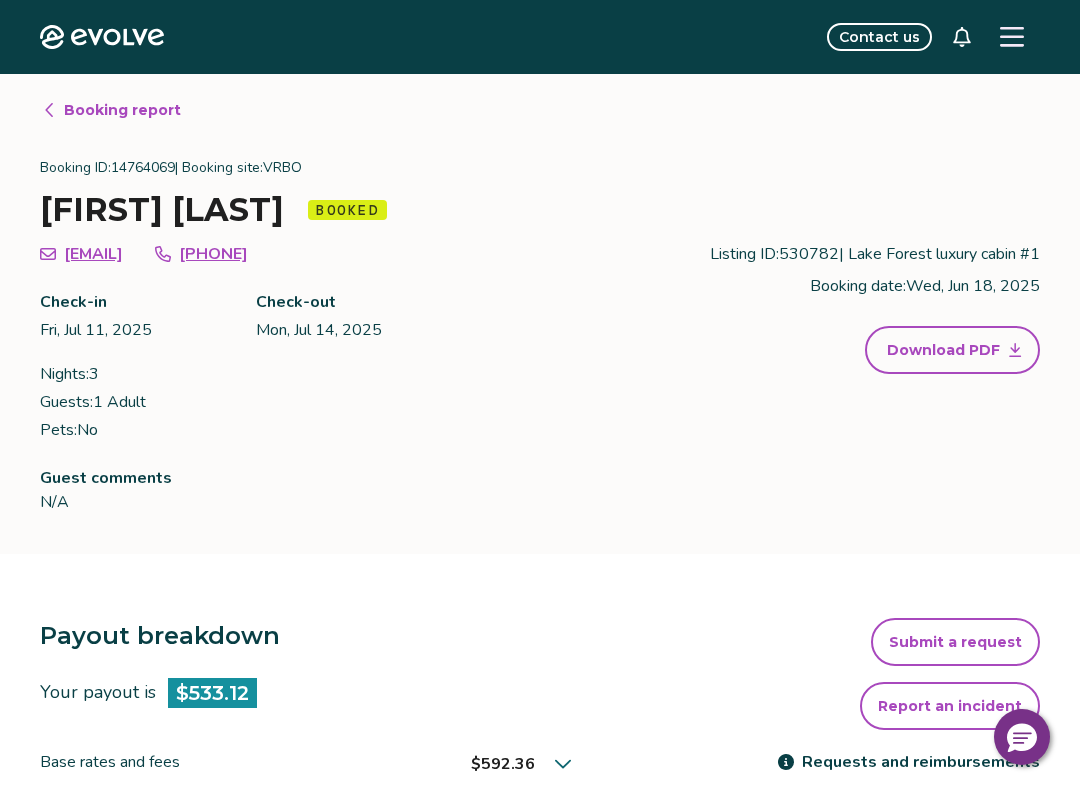 click on "Booking report" at bounding box center [111, 110] 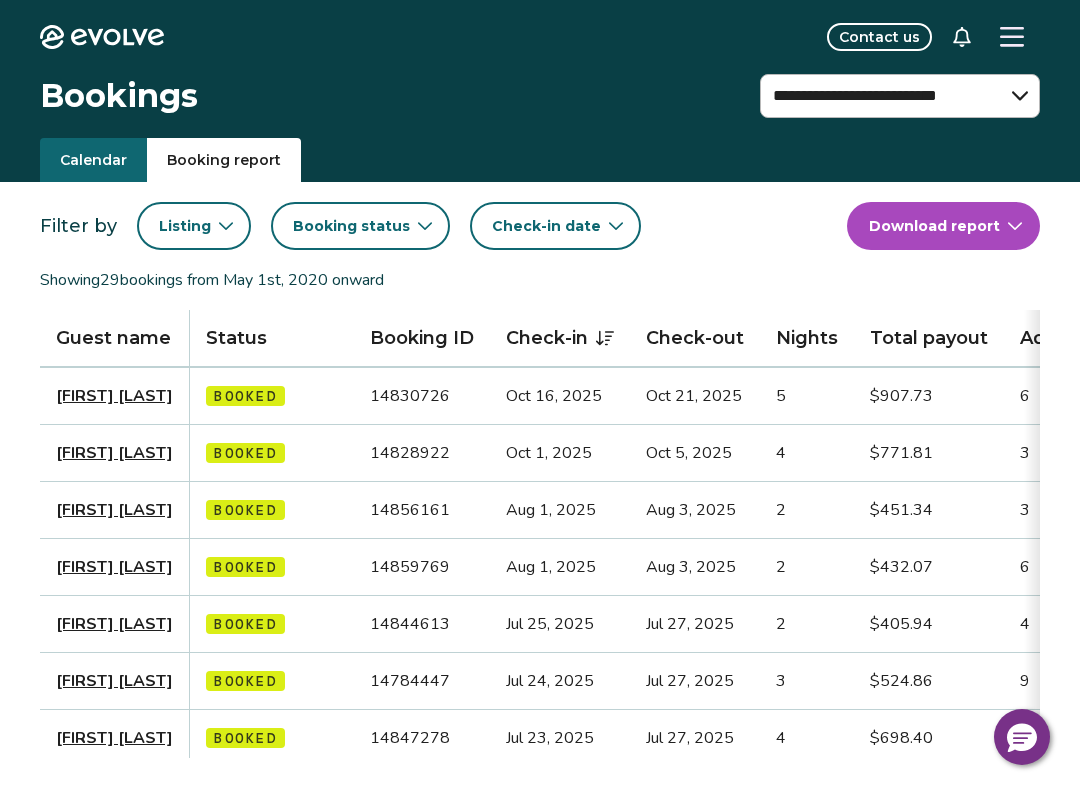 scroll, scrollTop: 0, scrollLeft: 0, axis: both 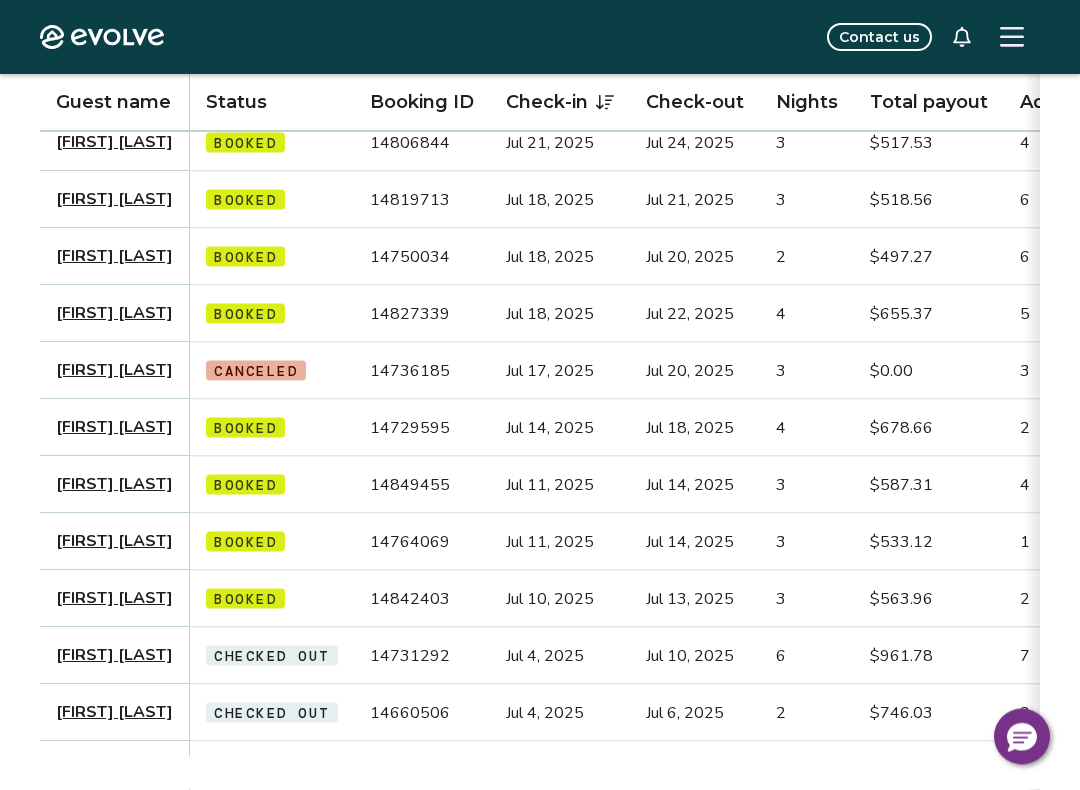 click on "Filter by Listing Booking status Check-in date Download   report Showing  29  bookings    from May 1st, 2020 onward Guest name Status Booking ID Check-in Check-out Nights Total payout Adults Children Infants Pets Listing Guest email Guest phone Date booked Booking site Teresa Stamps Booked 14830726 Oct 16, 2025 Oct 21, 2025 5 $907.73 6 0 No Lake Forest luxury cabin #2 tstamp.836932@guest.booking.com (256) 349-9820 Jul 4, 2025 Booking.com Jeremy Hitschmann Booked 14828922 Oct 1, 2025 Oct 5, 2025 4 $771.81 3 0 No Lake Forest luxury cabin #3 jeremyhitschmann@gmail.com (316) 288-9034 Jul 4, 2025 VRBO Kevin Frautschi Booked 14856161 Aug 1, 2025 Aug 3, 2025 2 $451.34 3 1 0 No Lake Forest luxury cabin #1 (916) 519-6427 Jul 10, 2025 Airbnb Sean Moody Booked 14859769 Aug 1, 2025 Aug 3, 2025 2 $432.07 6 0 No Lake Forest luxury cabin #2 smoody.229298@guest.booking.com (573) 889-7250 Jul 11, 2025 Booking.com Cruz Larumbe Booked 14844613 Jul 25, 2025 Jul 27, 2025 2 $405.94 4 6 3 No Lake Forest luxury cabin #1 Jul 8, 2025" at bounding box center [540, 287] 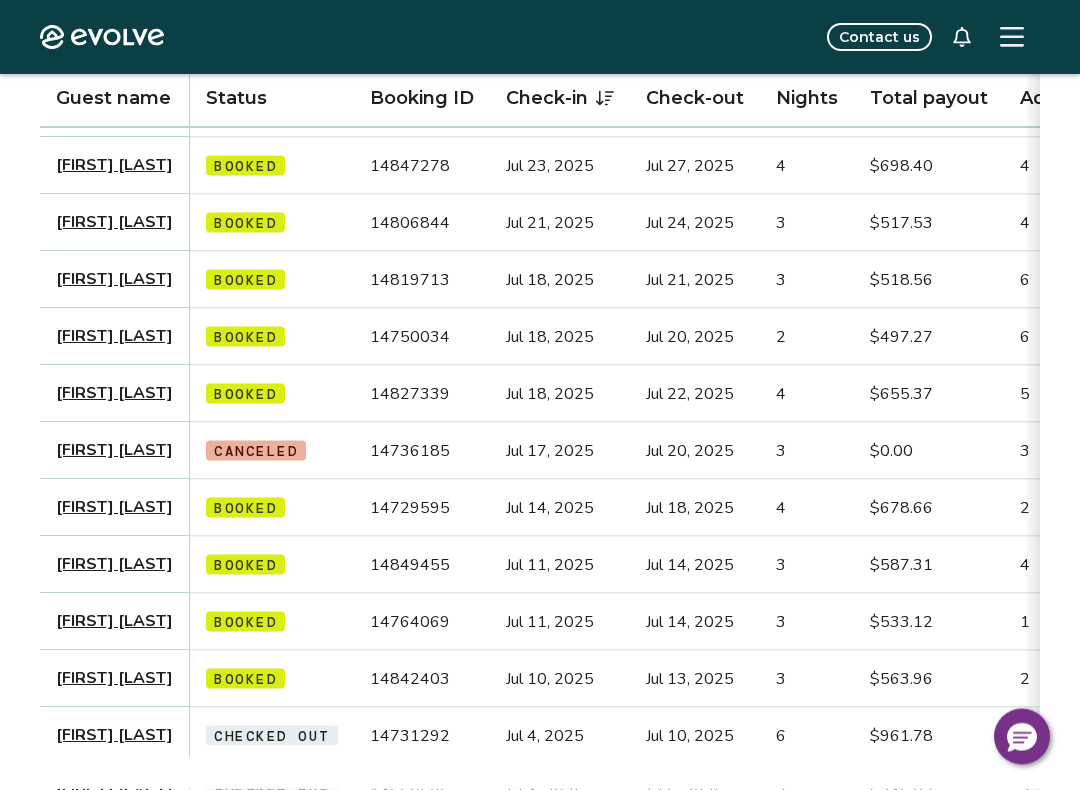 scroll, scrollTop: 569, scrollLeft: 0, axis: vertical 